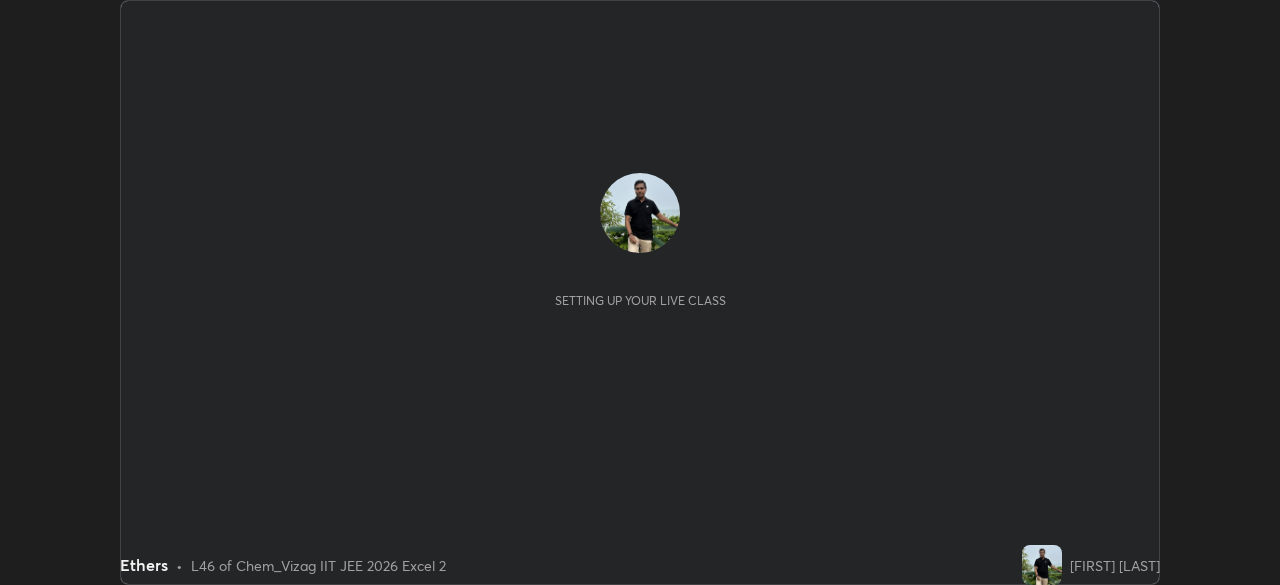 scroll, scrollTop: 0, scrollLeft: 0, axis: both 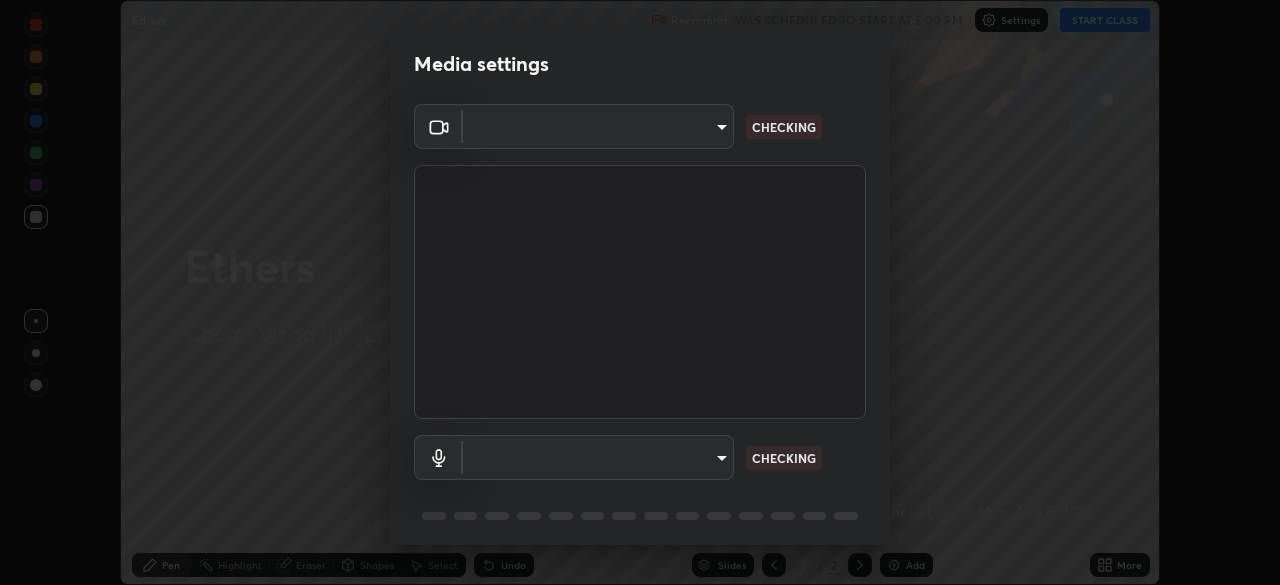 type on "fab681ba750bf75f06921e7f17ca069de0a3581fc79c581edb37af7783f8bcbb" 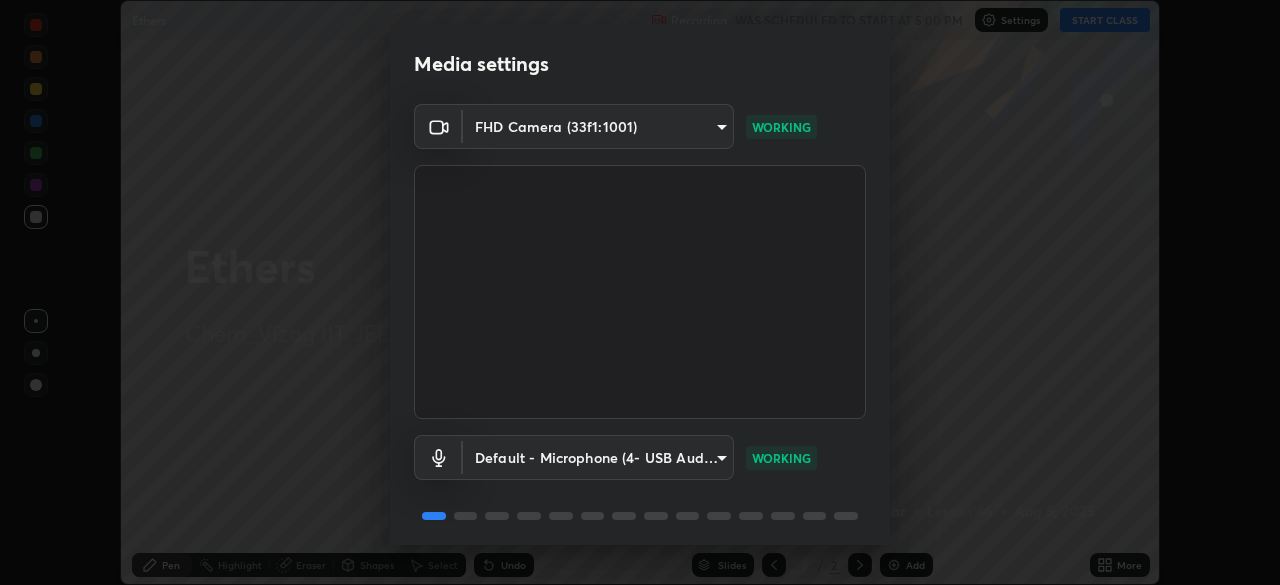 click on "Erase all Ethers Recording WAS SCHEDULED TO START AT  5:00 PM Settings START CLASS Setting up your live class Ethers • L46 of Chem_Vizag IIT JEE 2026 Excel 2 [FIRST] [LAST] Pen Highlight Eraser Shapes Select Undo Slides 2 / 2 Add More No doubts shared Encourage your learners to ask a doubt for better clarity Report an issue Reason for reporting Buffering Chat not working Audio - Video sync issue Educator video quality low ​ Attach an image Report Media settings FHD Camera (33f1:1001) fab681ba750bf75f06921e7f17ca069de0a3581fc79c581edb37af7783f8bcbb WORKING Default - Microphone (4- USB Audio Device) default WORKING 1 / 5 Next" at bounding box center (640, 292) 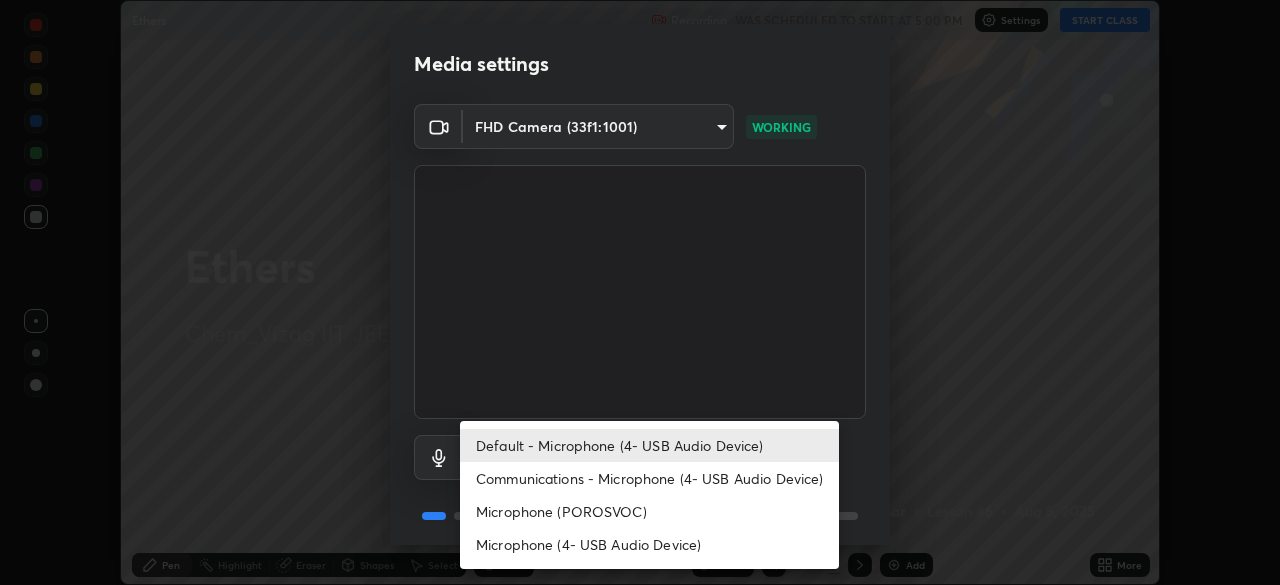 click on "Microphone (POROSVOC)" at bounding box center [649, 511] 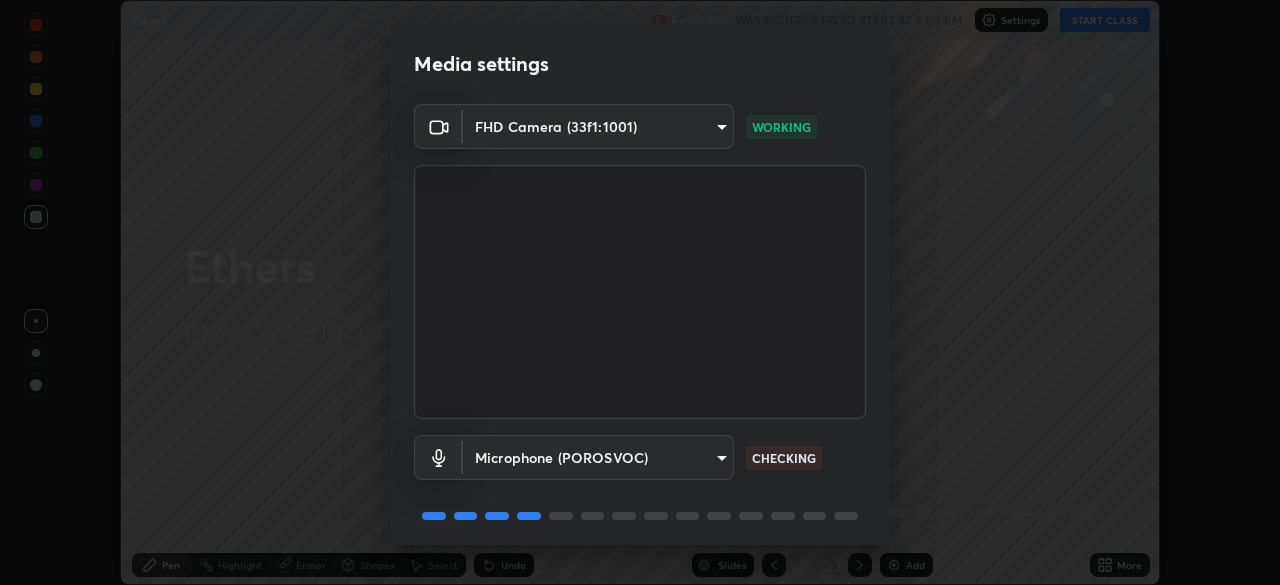 scroll, scrollTop: 71, scrollLeft: 0, axis: vertical 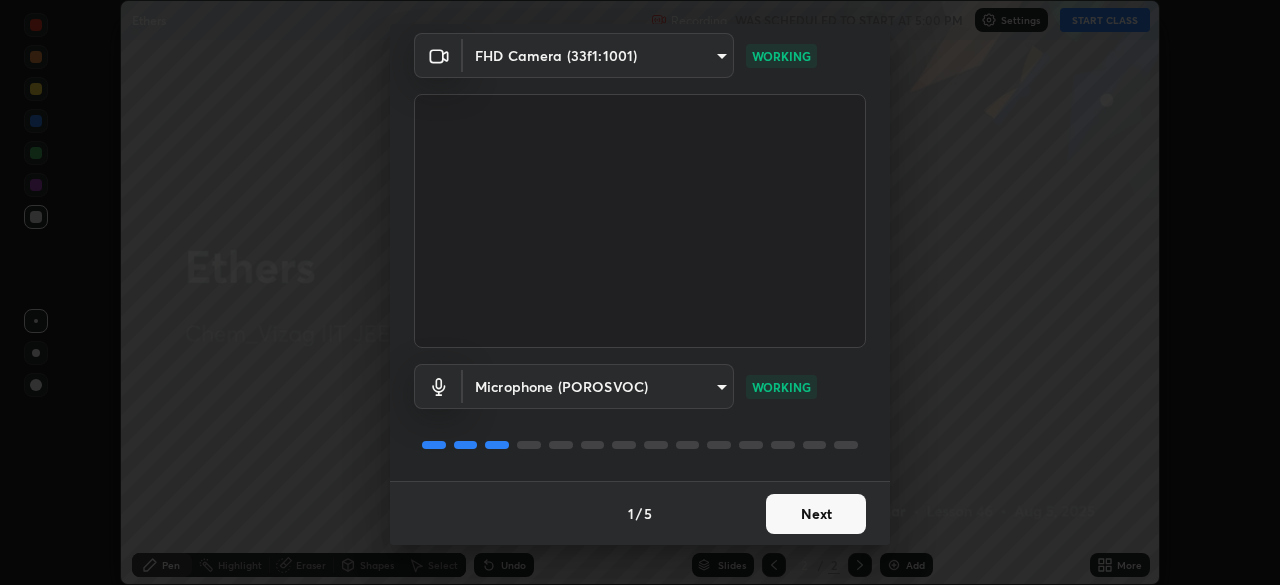 click on "Next" at bounding box center (816, 514) 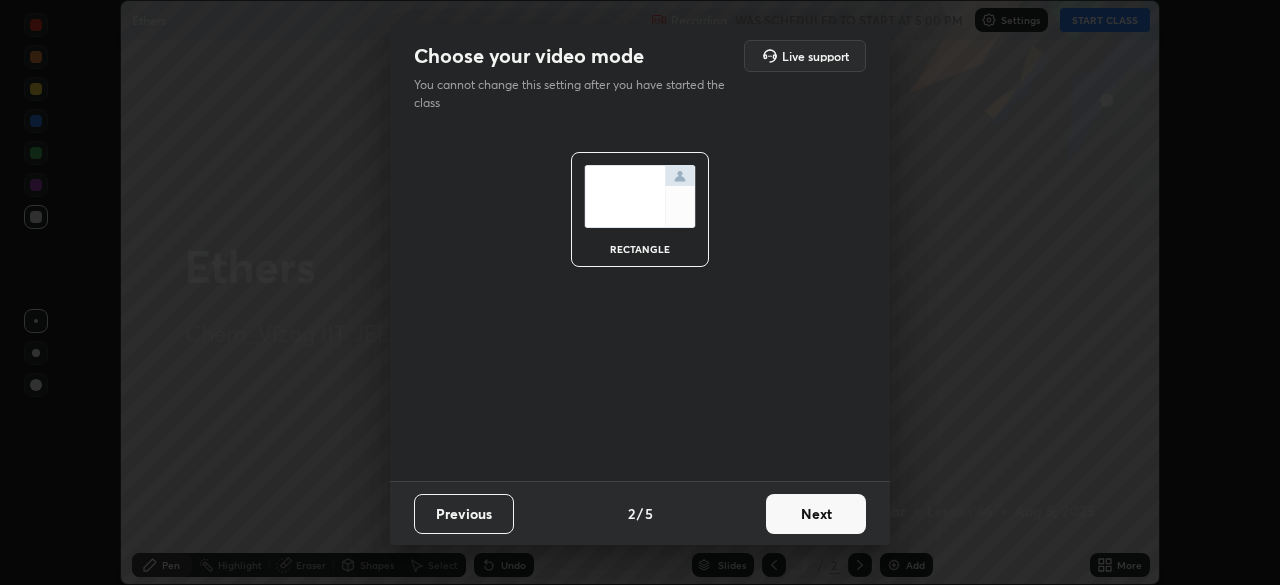 scroll, scrollTop: 0, scrollLeft: 0, axis: both 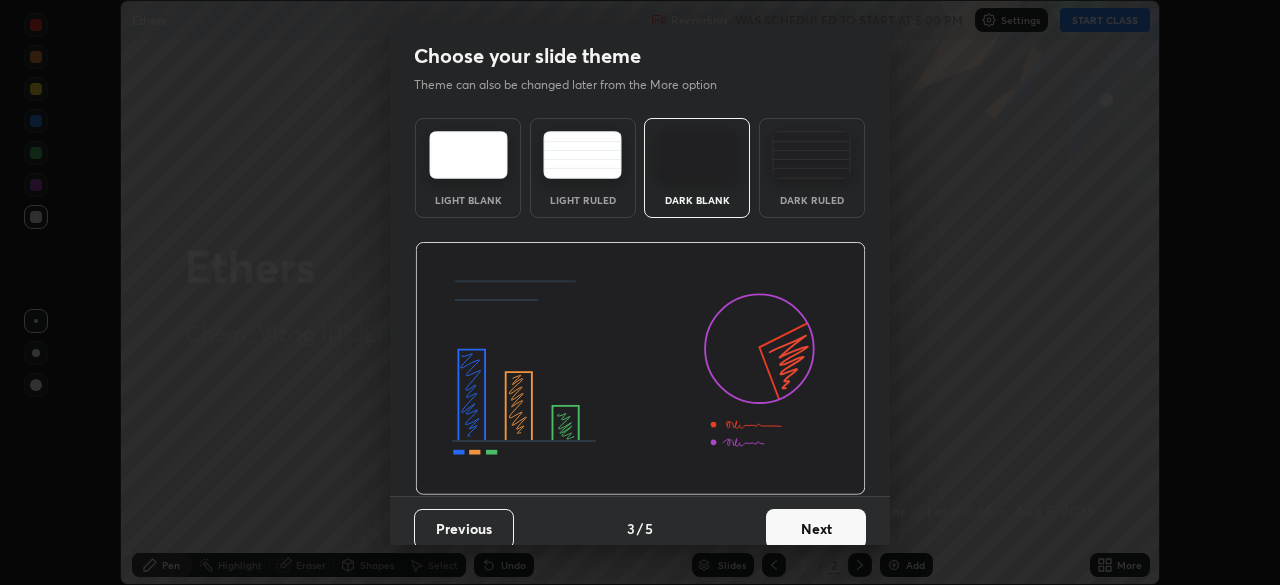 click on "Next" at bounding box center (816, 529) 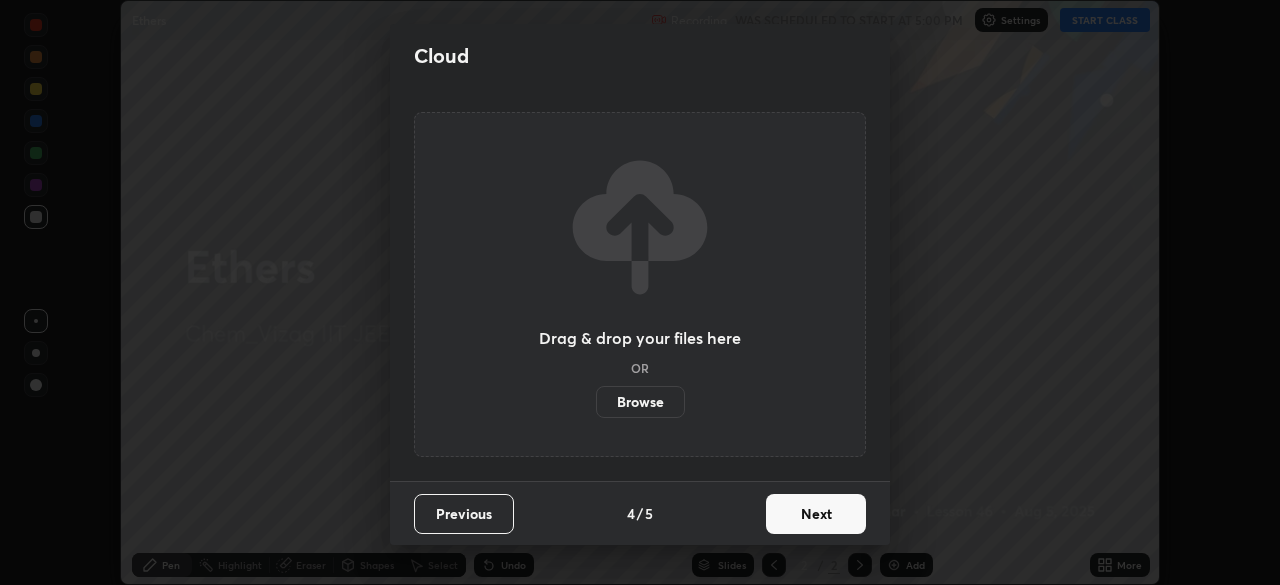 click on "Next" at bounding box center [816, 514] 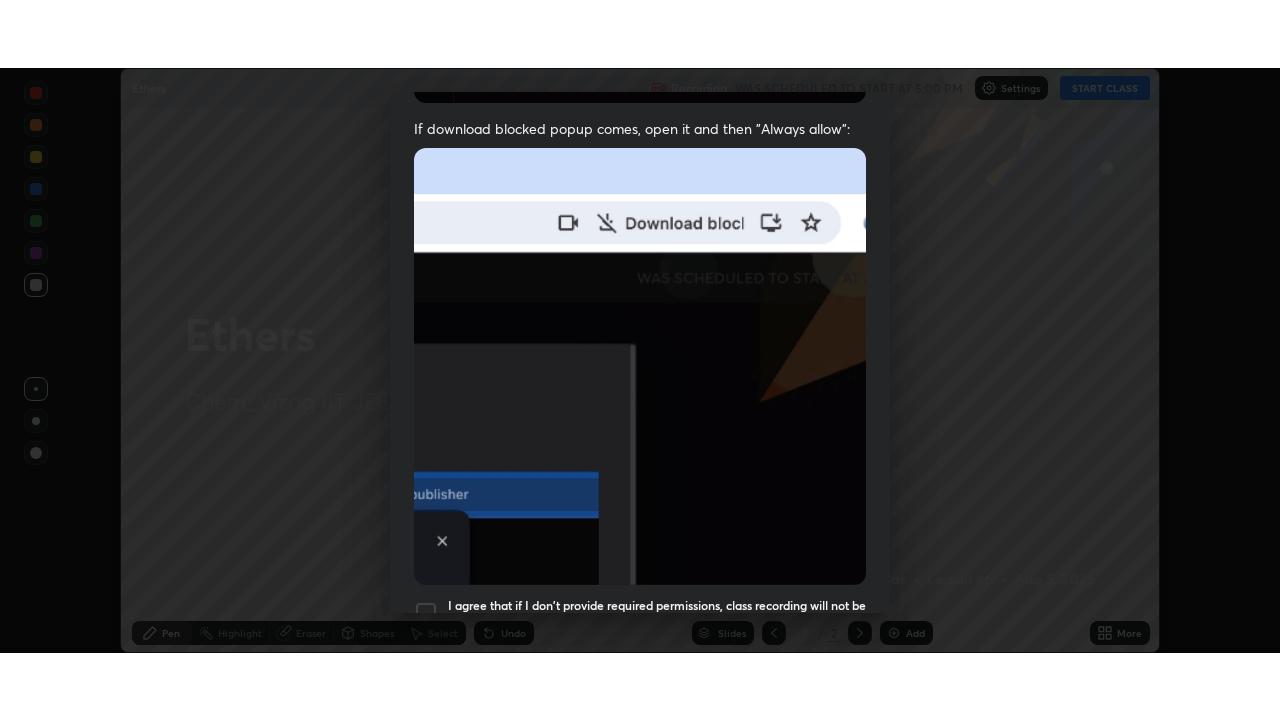 scroll, scrollTop: 479, scrollLeft: 0, axis: vertical 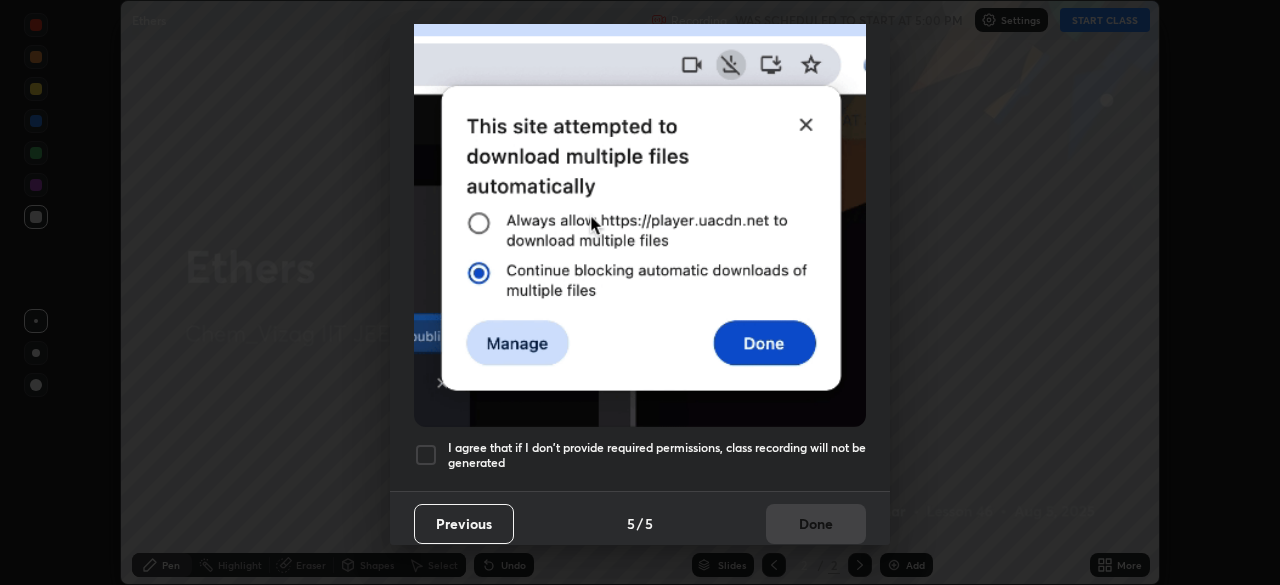 click on "I agree that if I don't provide required permissions, class recording will not be generated" at bounding box center (657, 455) 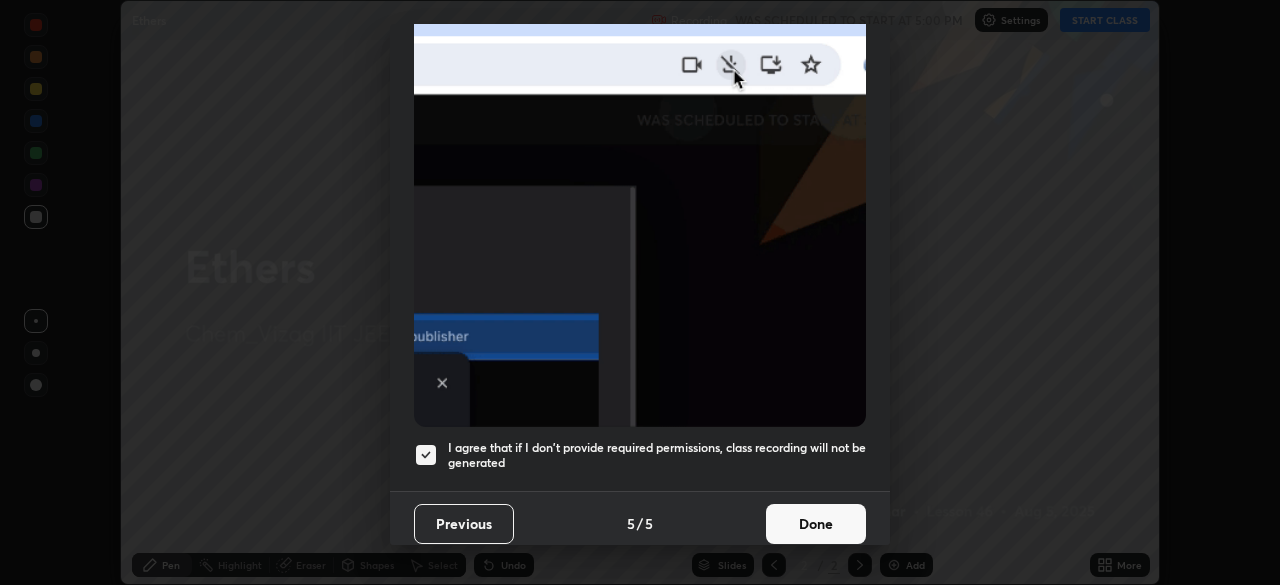 click on "Done" at bounding box center (816, 524) 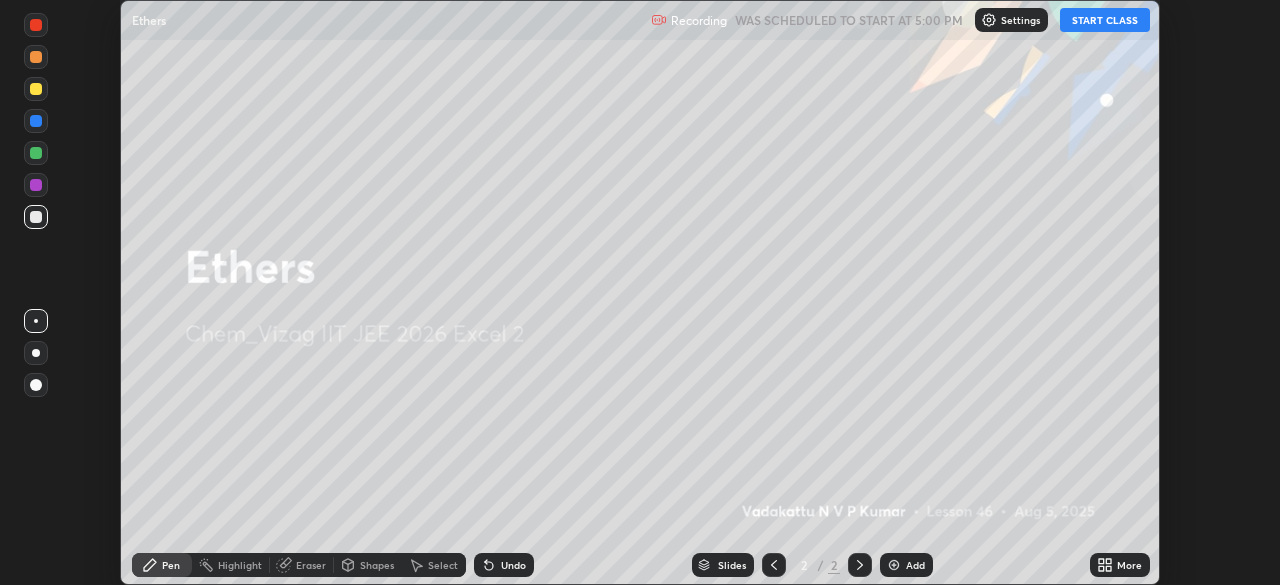 click on "START CLASS" at bounding box center (1105, 20) 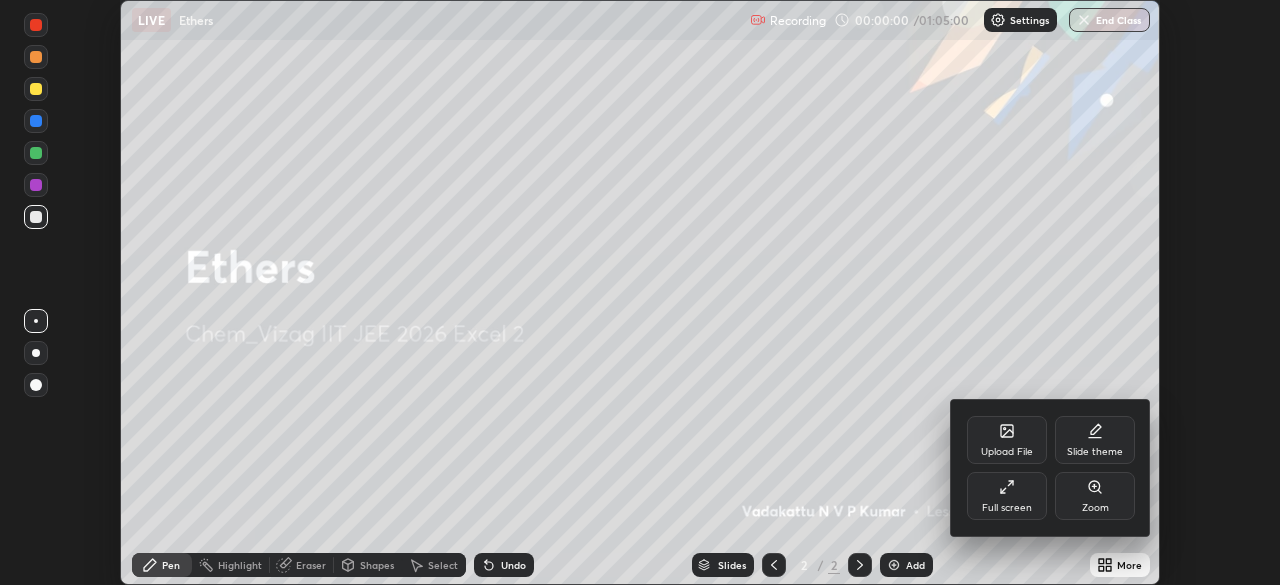 click on "Full screen" at bounding box center [1007, 496] 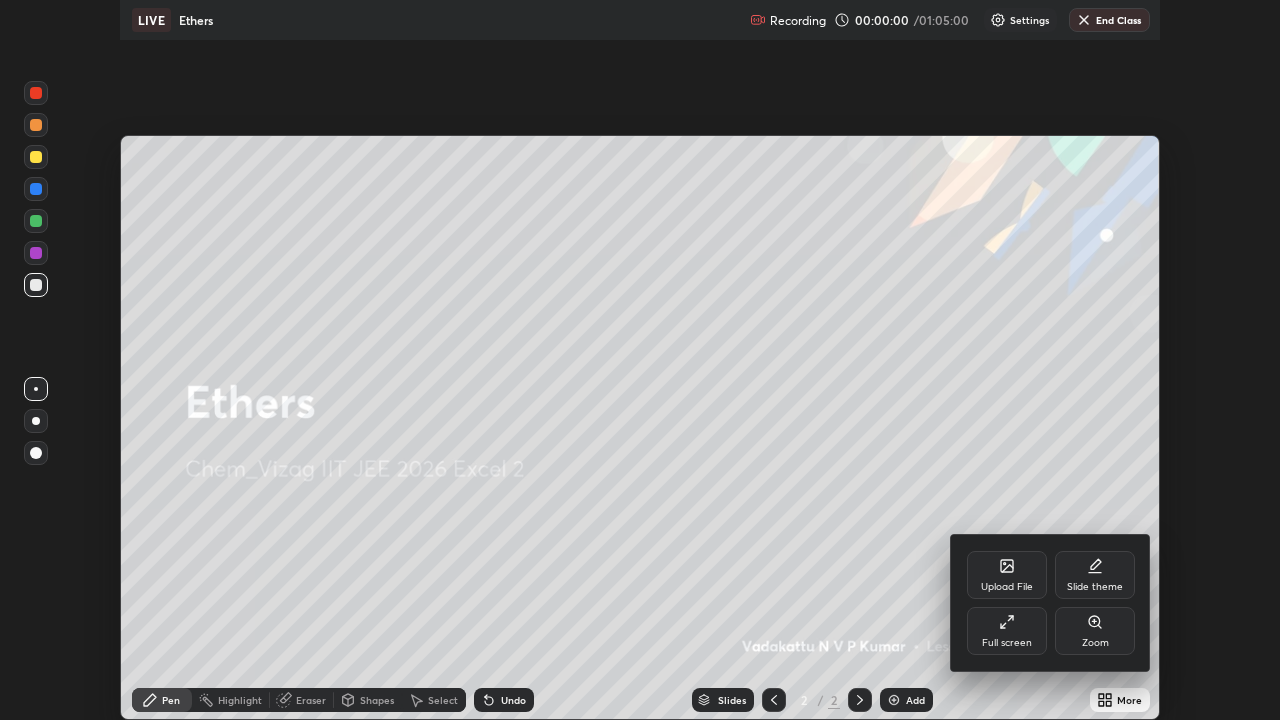 scroll, scrollTop: 99280, scrollLeft: 98720, axis: both 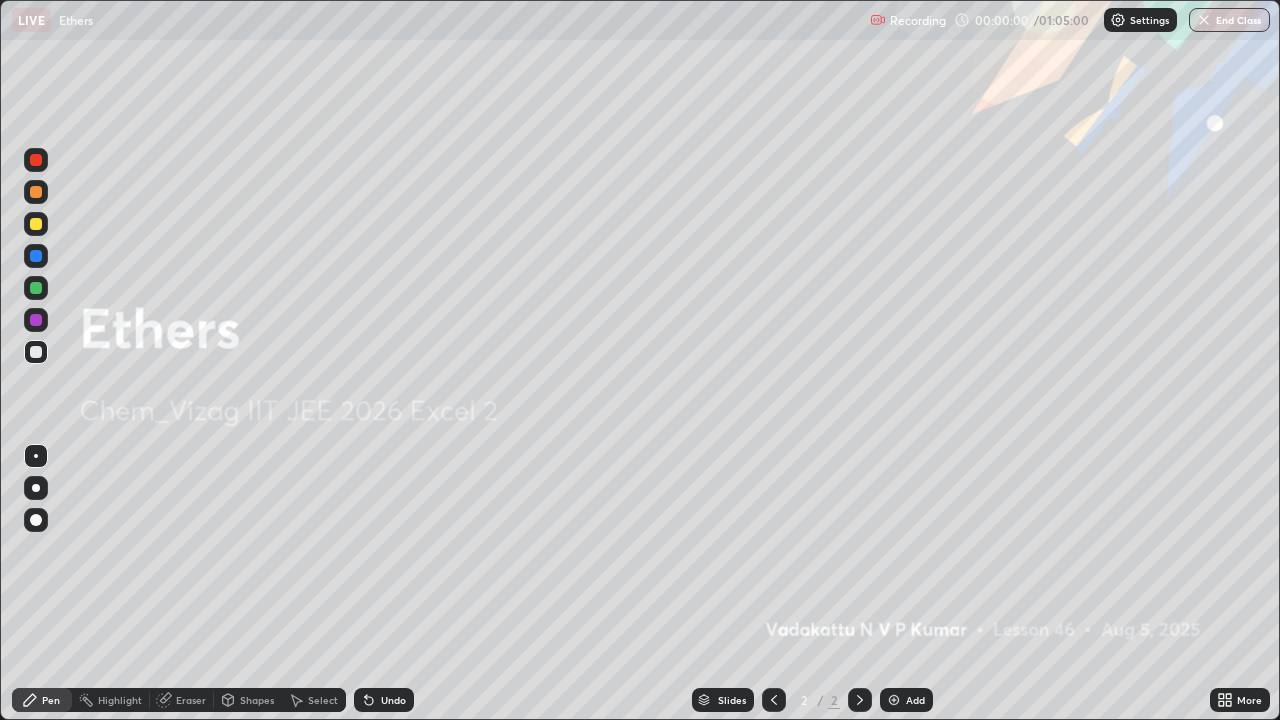 click on "Add" at bounding box center [906, 700] 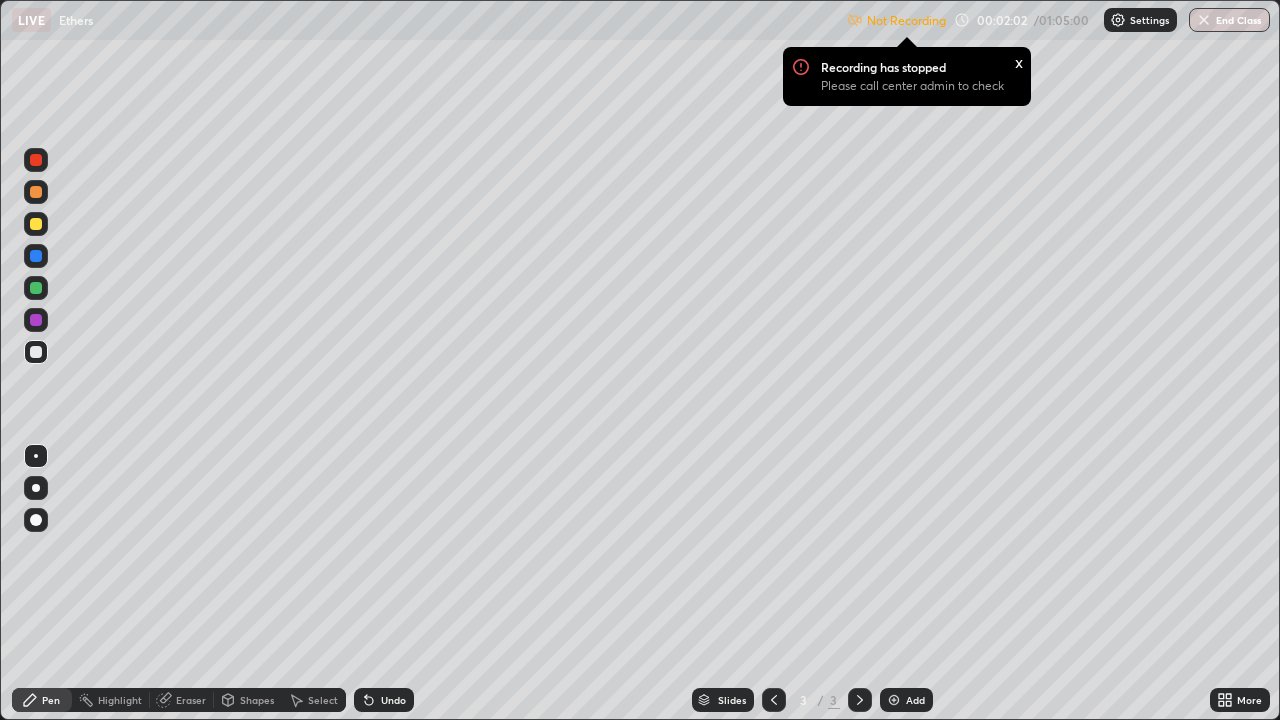 click on "Settings" at bounding box center [1149, 20] 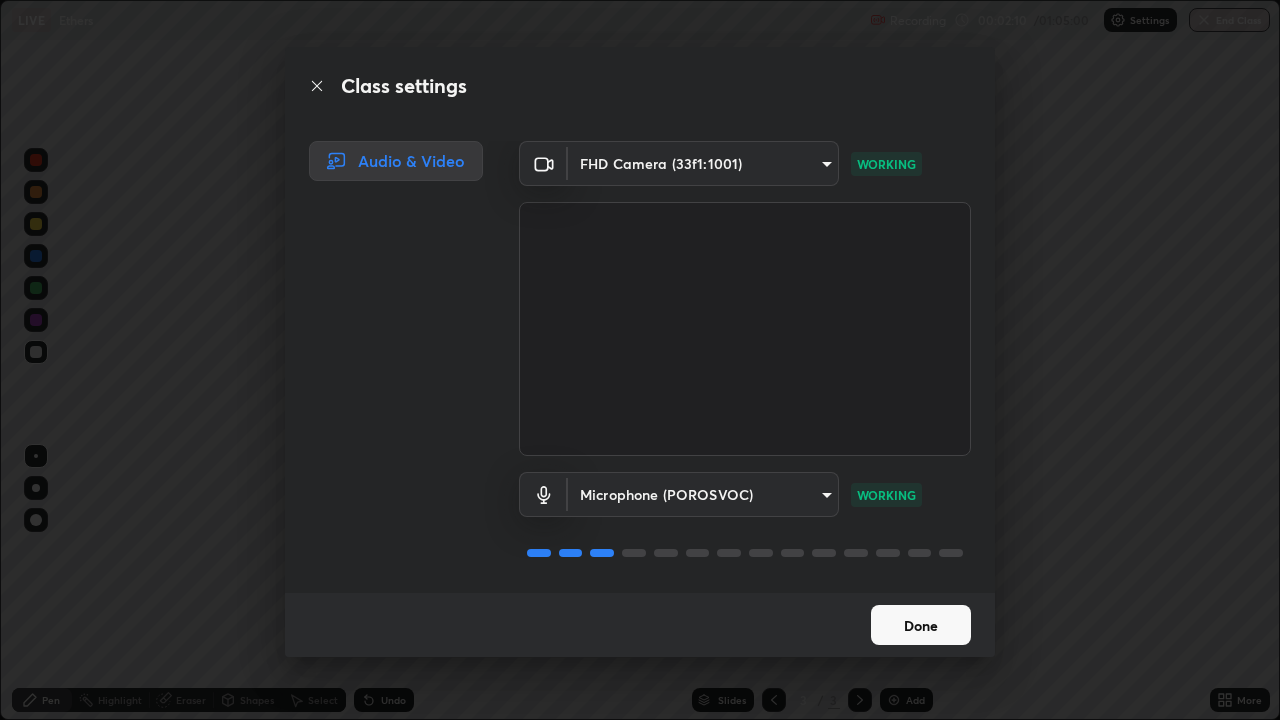 click on "Done" at bounding box center [921, 625] 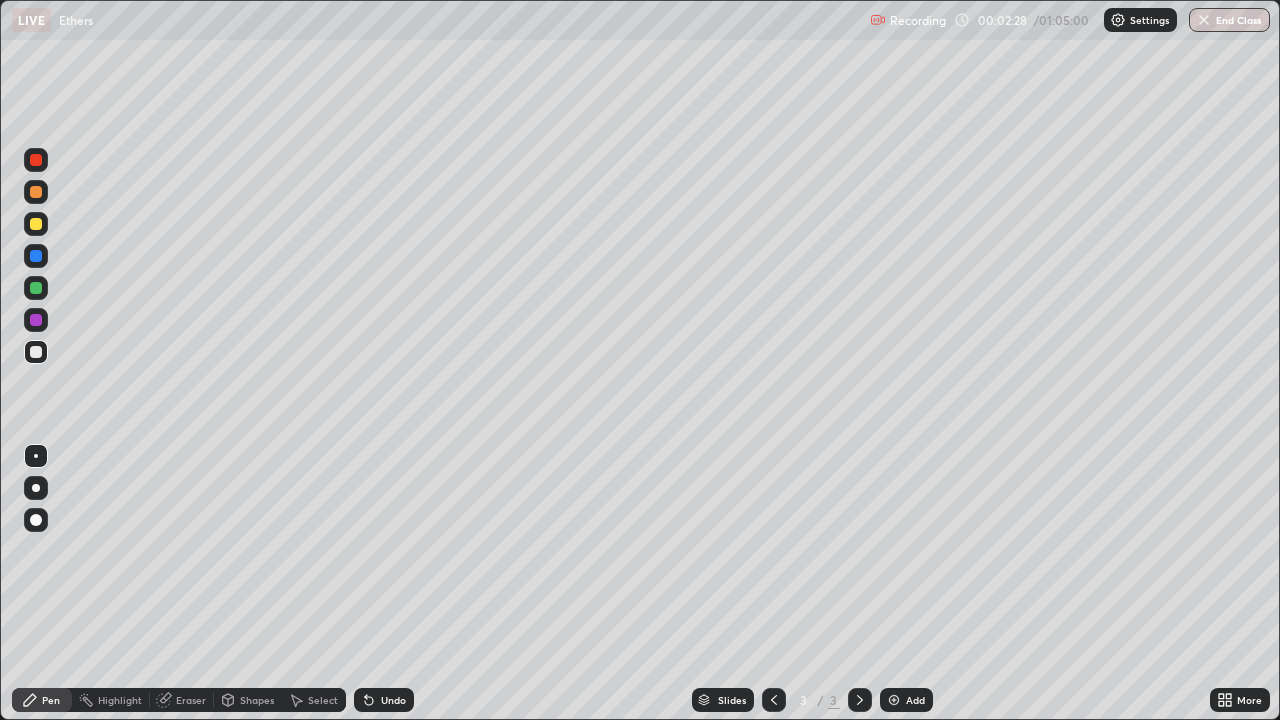 click on "Eraser" at bounding box center (191, 700) 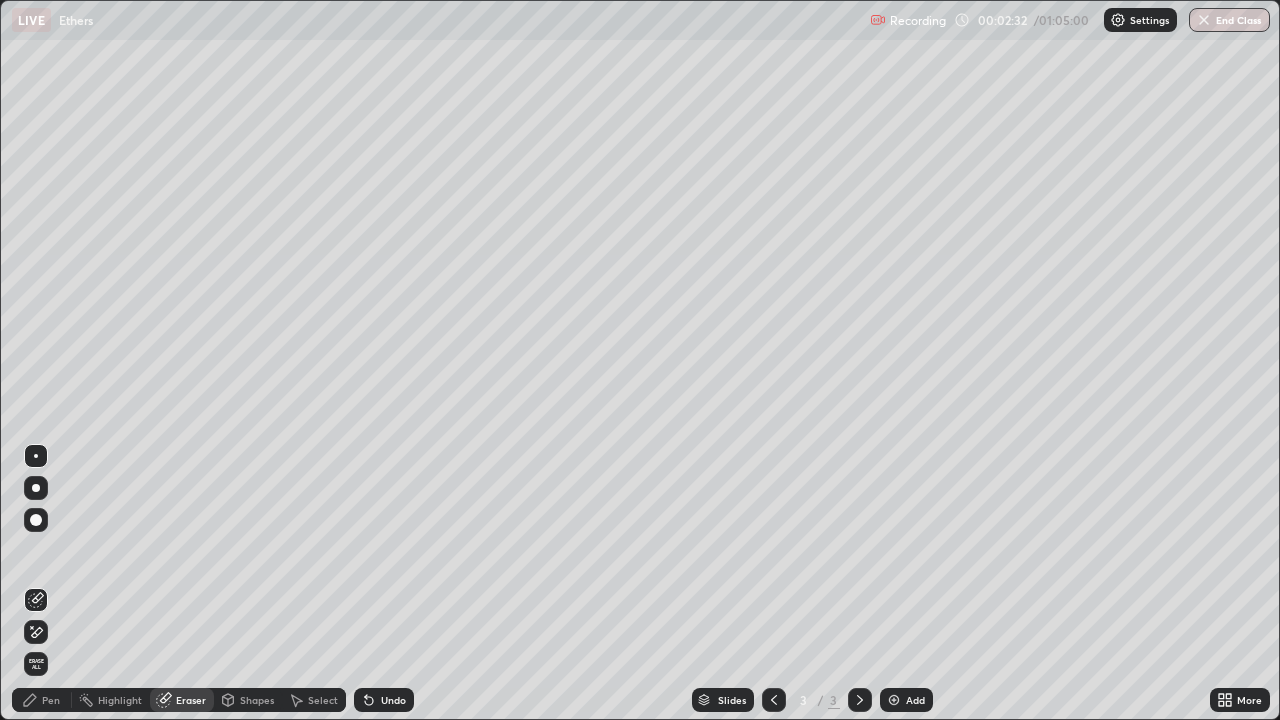 click on "Pen" at bounding box center [51, 700] 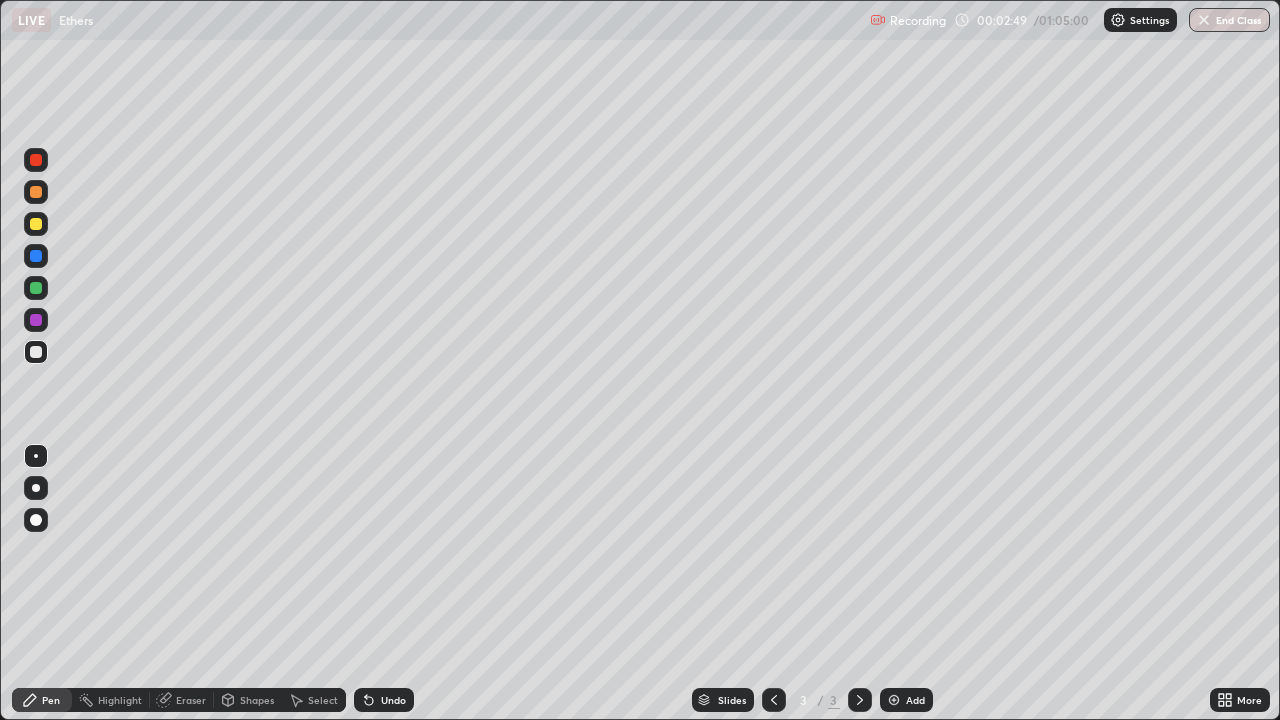 click on "Eraser" at bounding box center (191, 700) 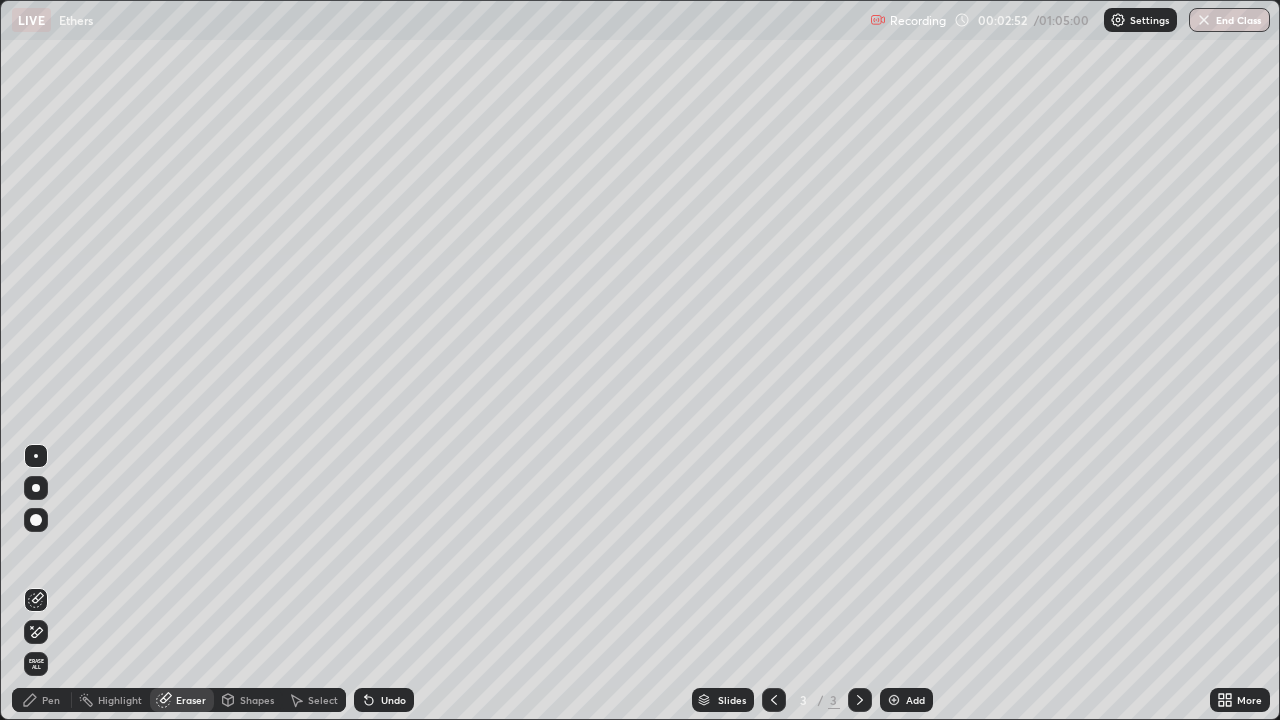 click on "Pen" at bounding box center (51, 700) 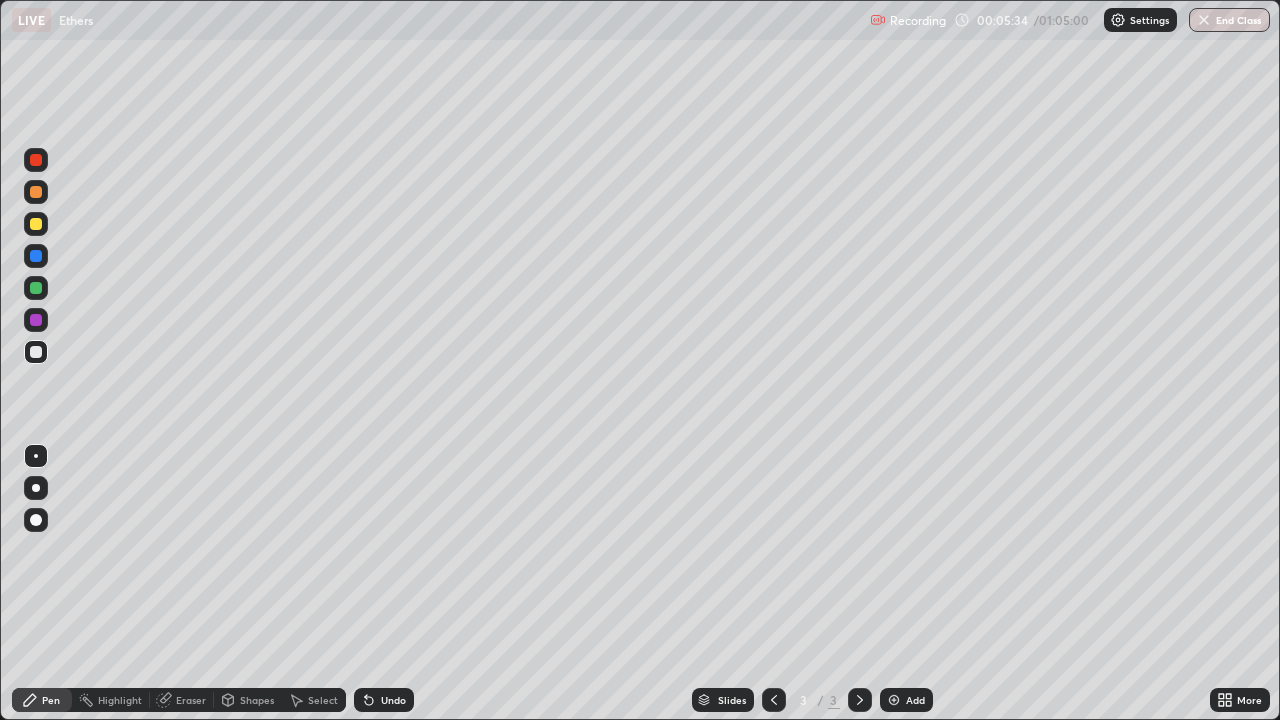 click on "Select" at bounding box center [323, 700] 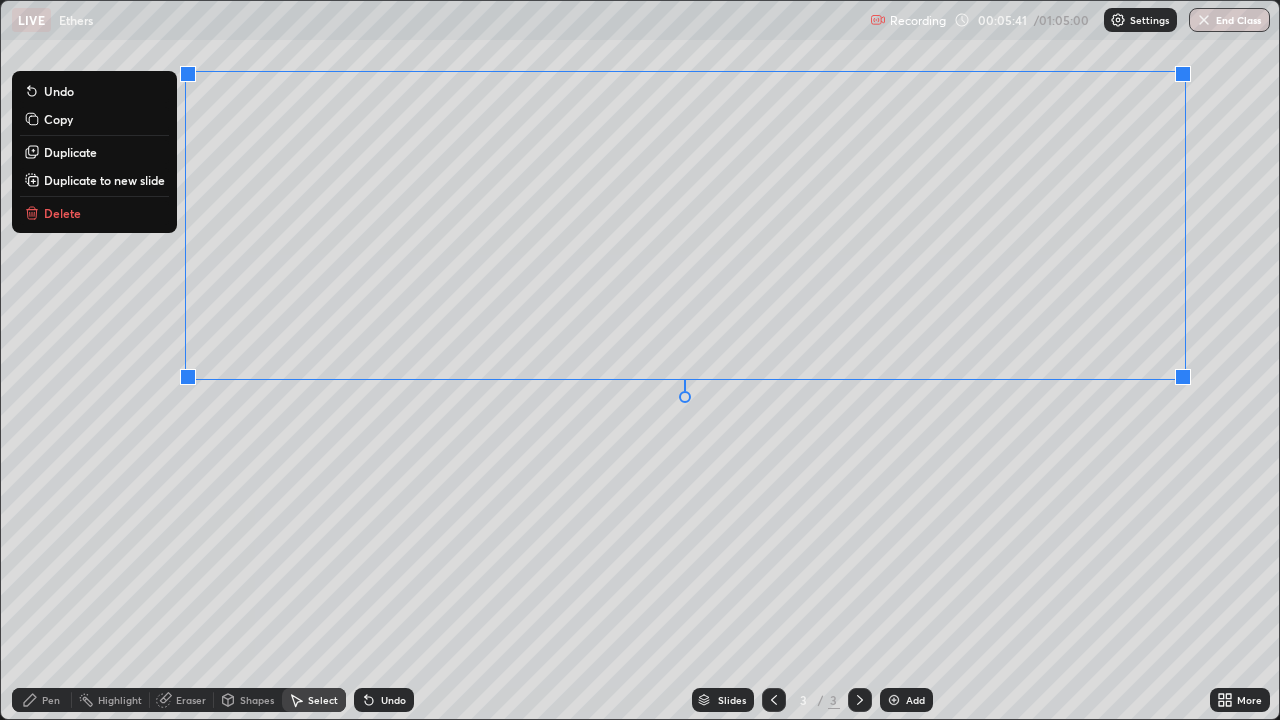 click on "Delete" at bounding box center (94, 213) 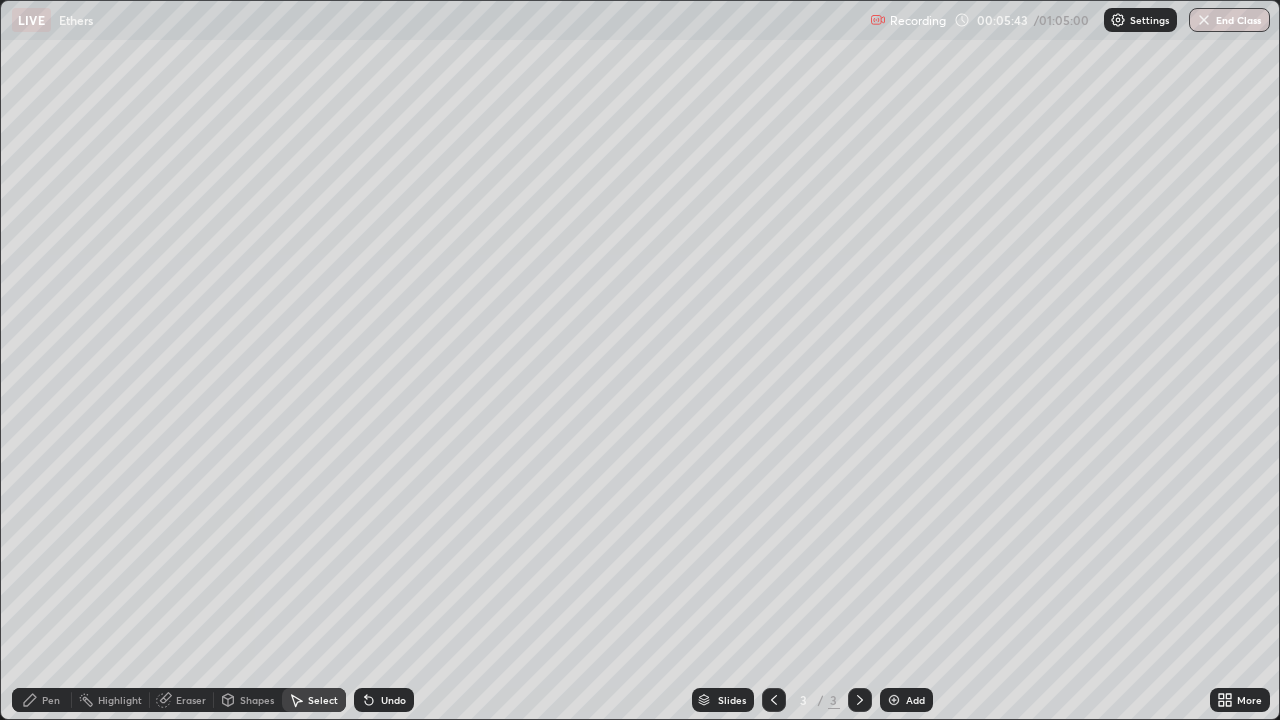 click on "Eraser" at bounding box center (191, 700) 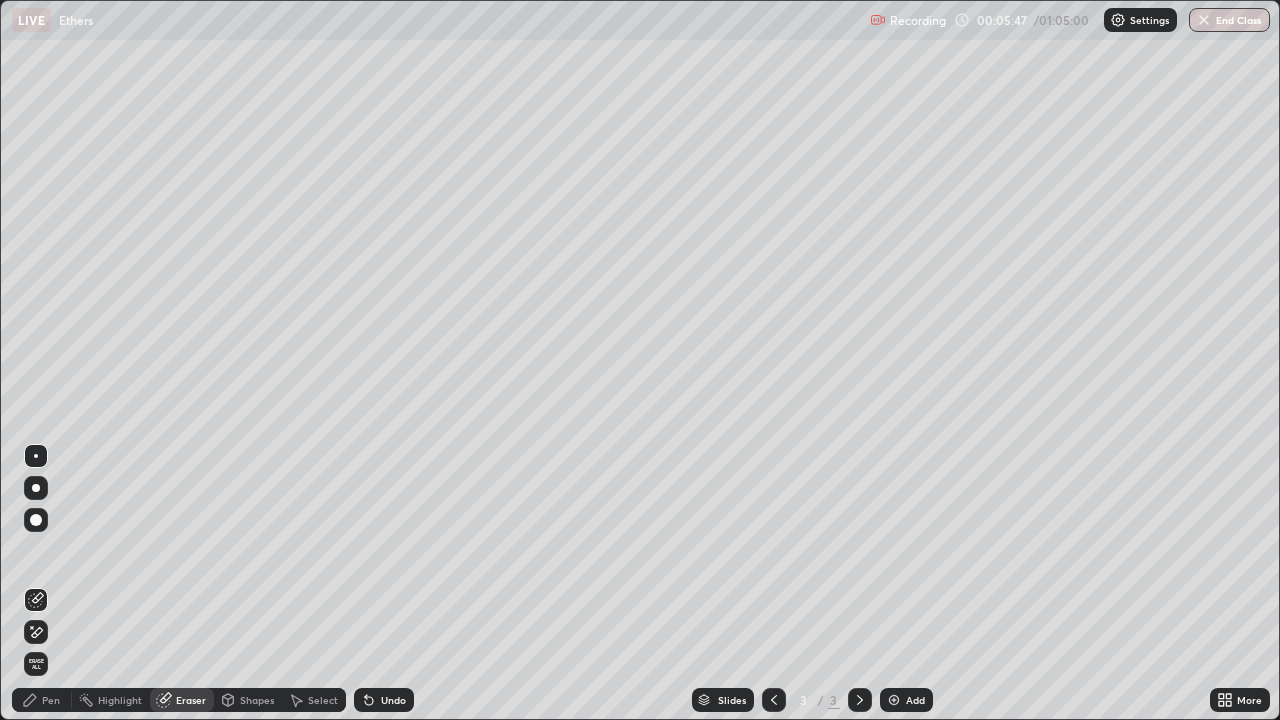 click on "Pen" at bounding box center (51, 700) 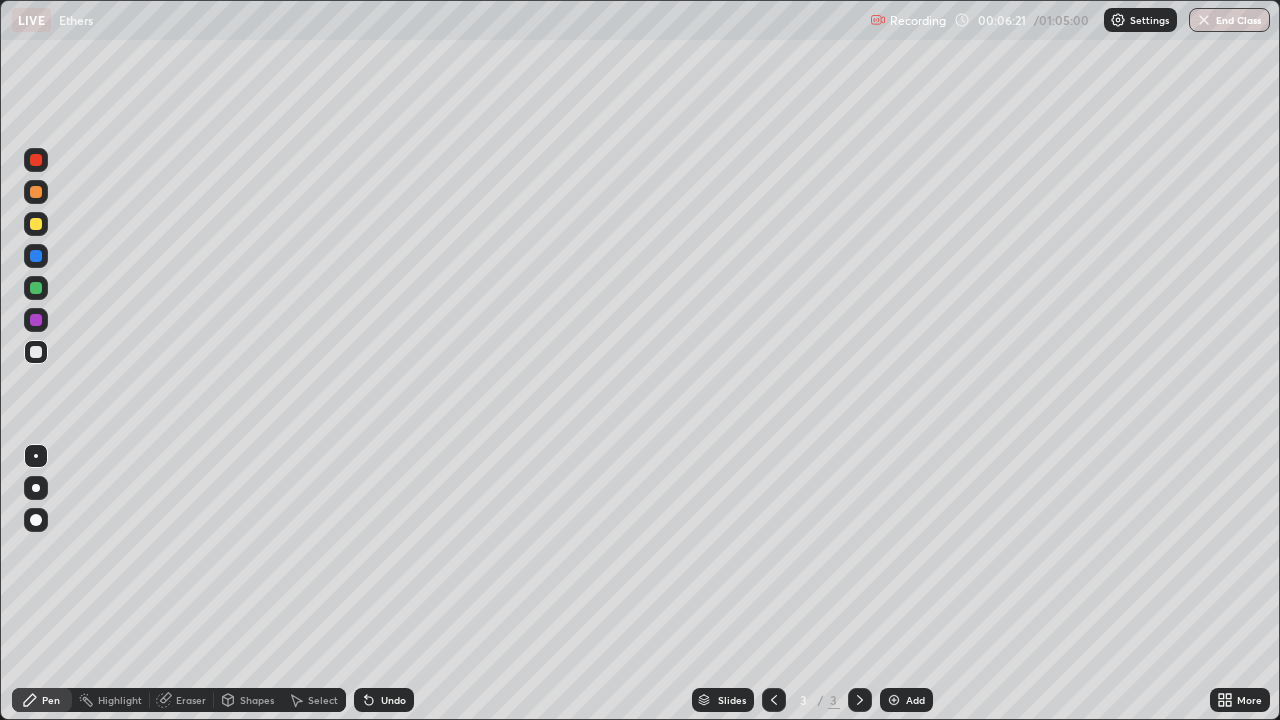 click on "Eraser" at bounding box center [191, 700] 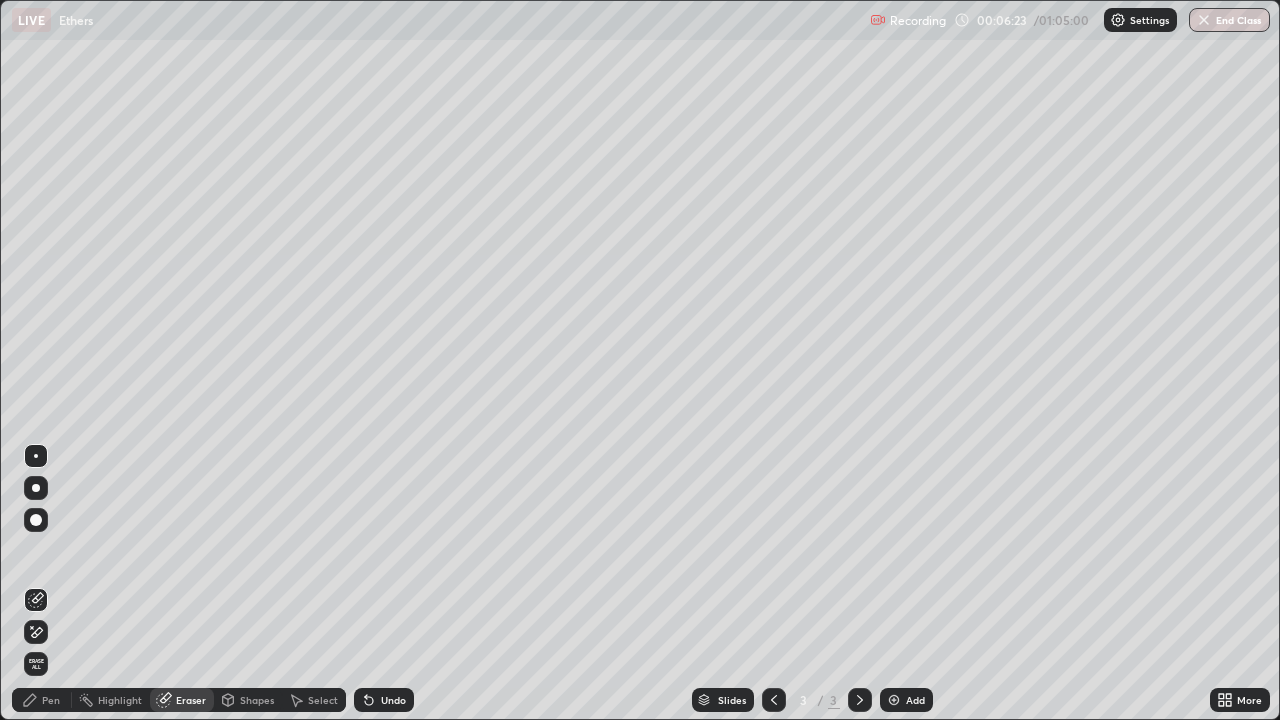 click on "Pen" at bounding box center (42, 700) 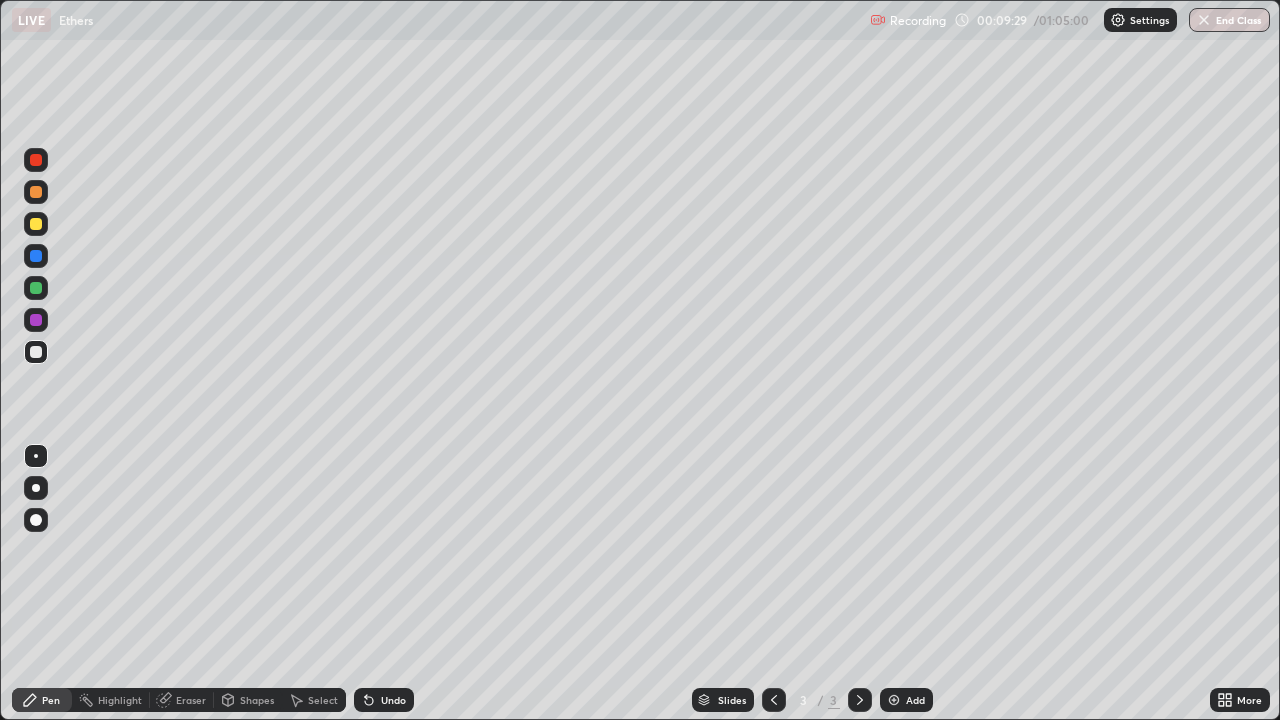 click on "Select" at bounding box center [314, 700] 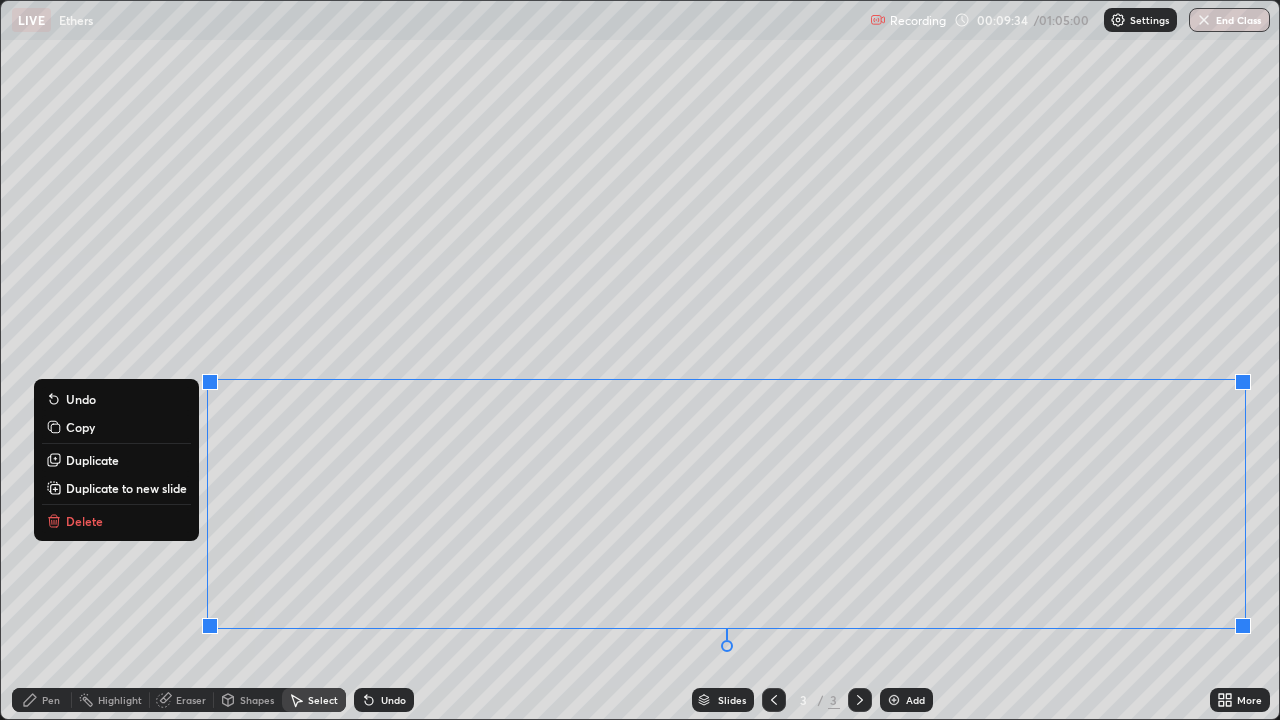 click on "Delete" at bounding box center (84, 521) 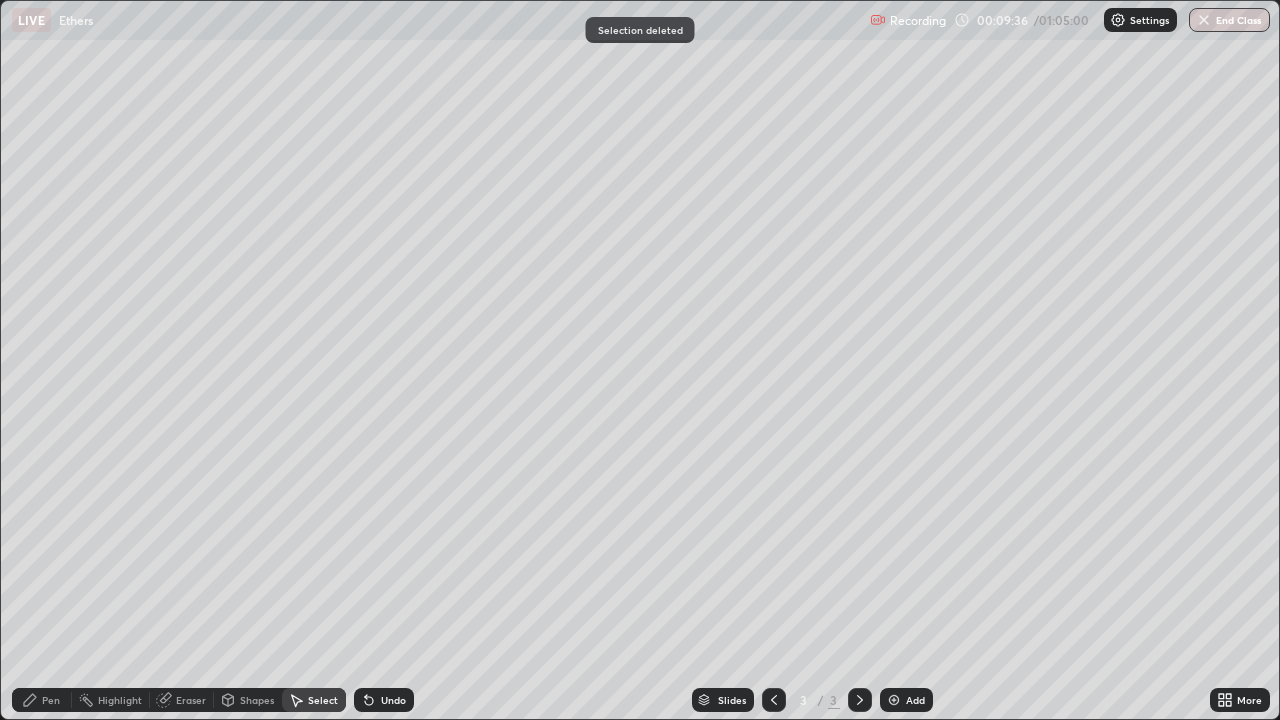 click on "Pen" at bounding box center [42, 700] 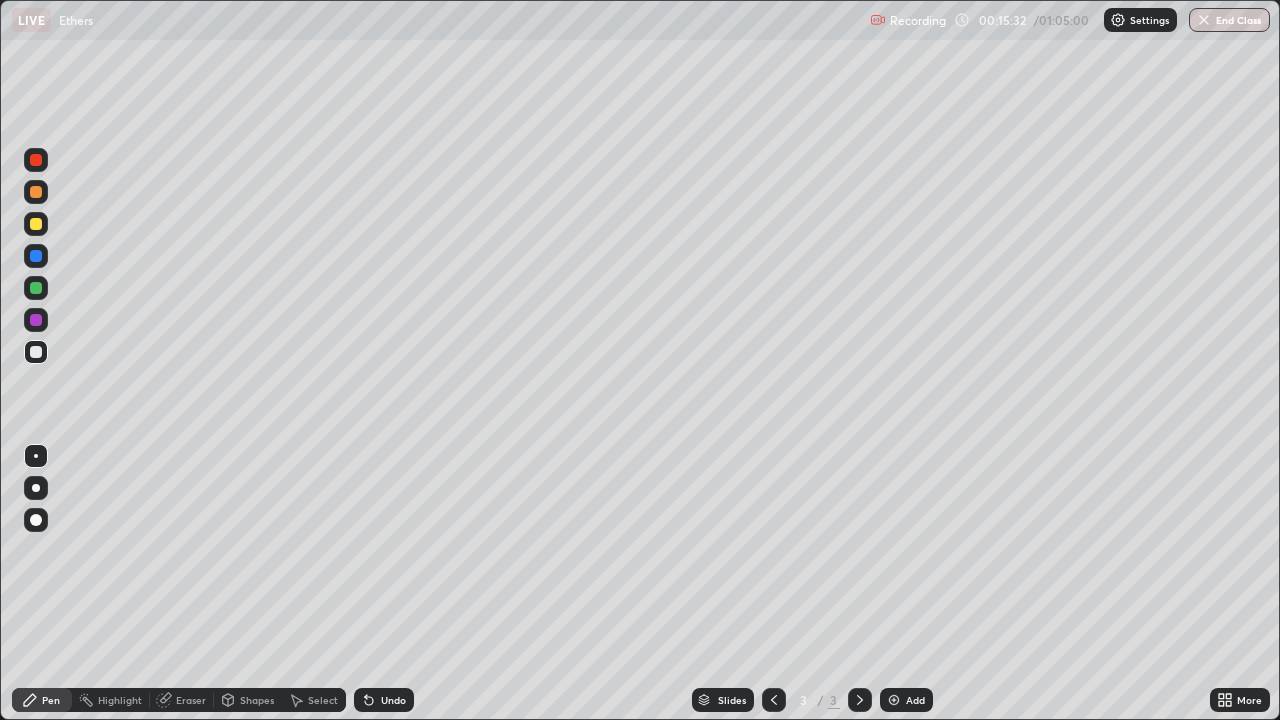 click on "Eraser" at bounding box center [191, 700] 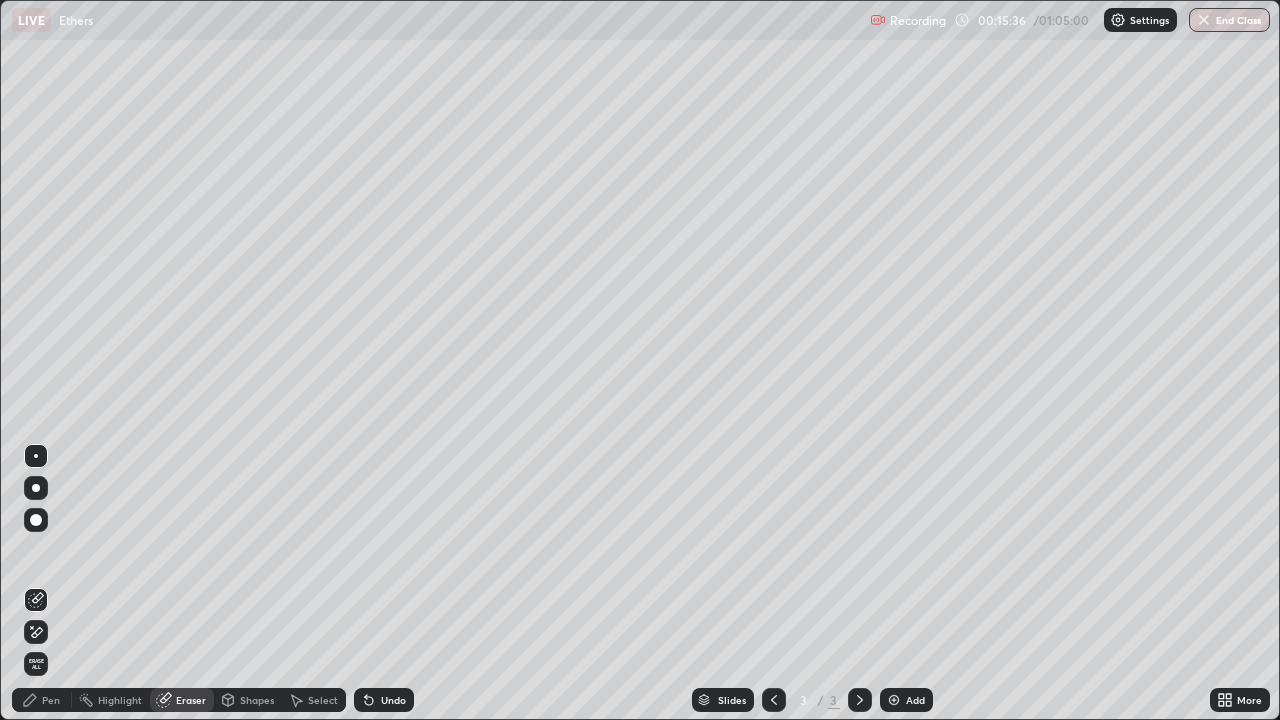 click at bounding box center (36, 520) 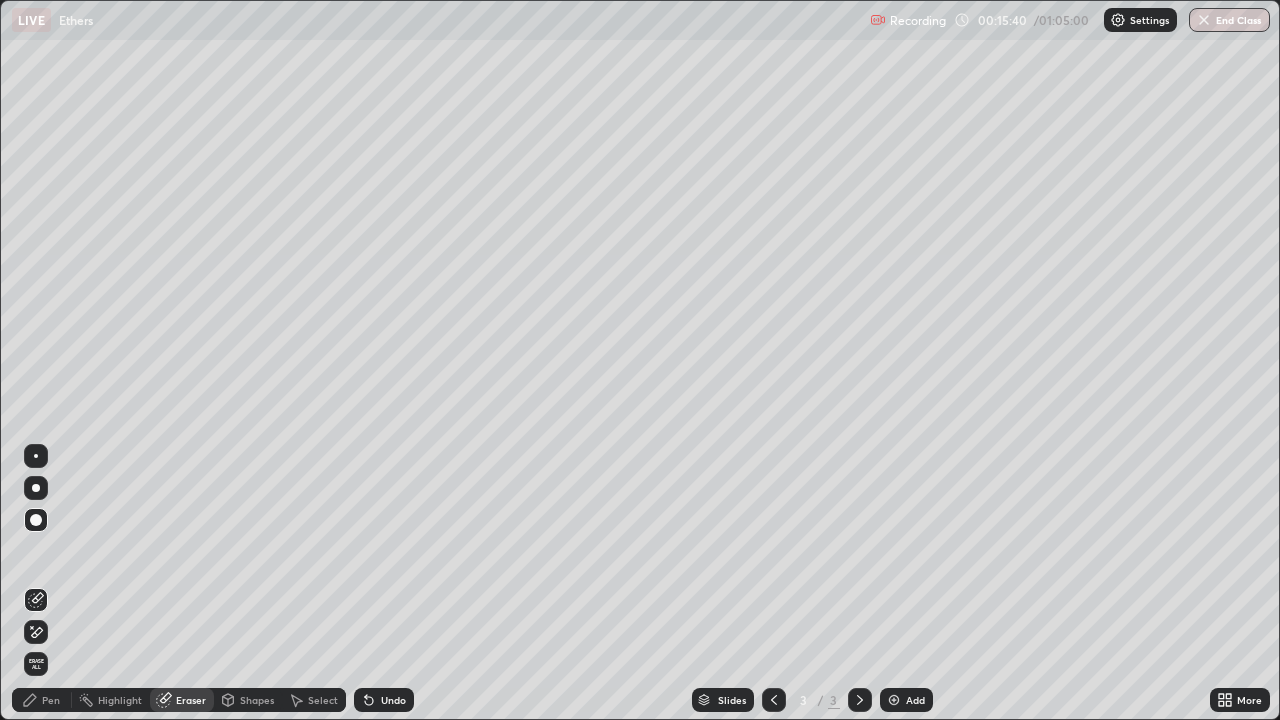 click on "Pen" at bounding box center [51, 700] 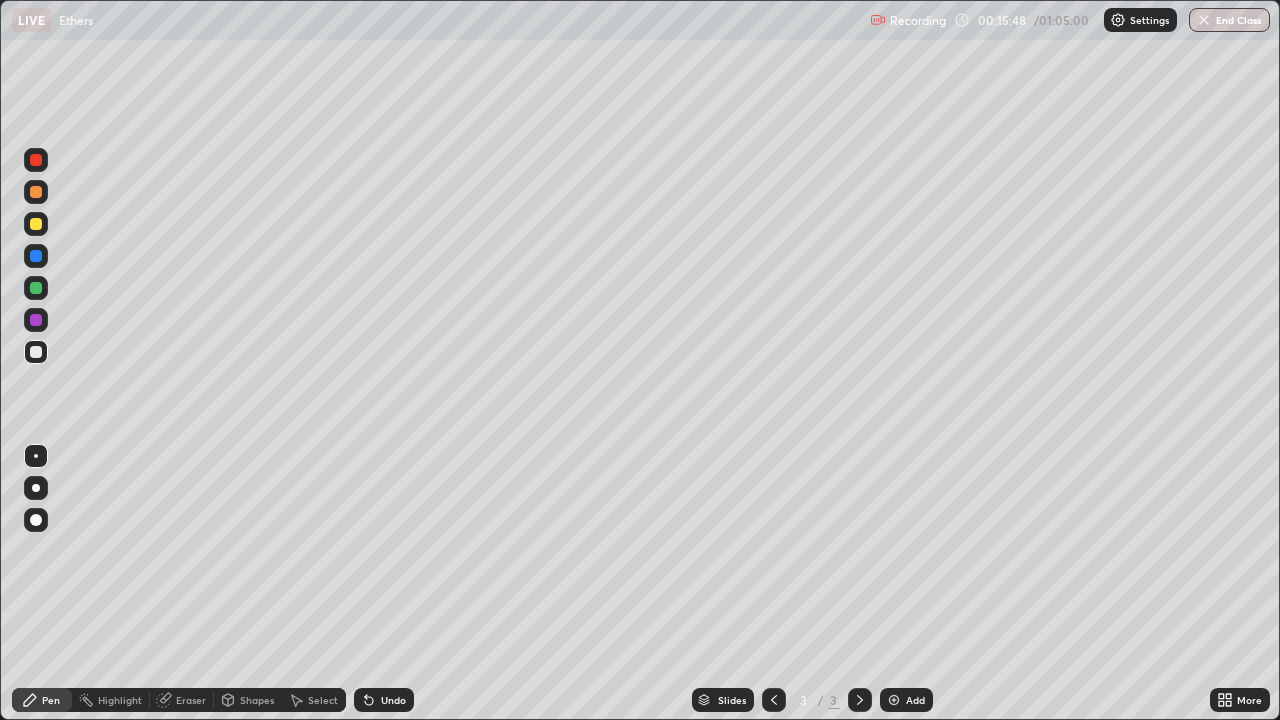 click on "Eraser" at bounding box center [191, 700] 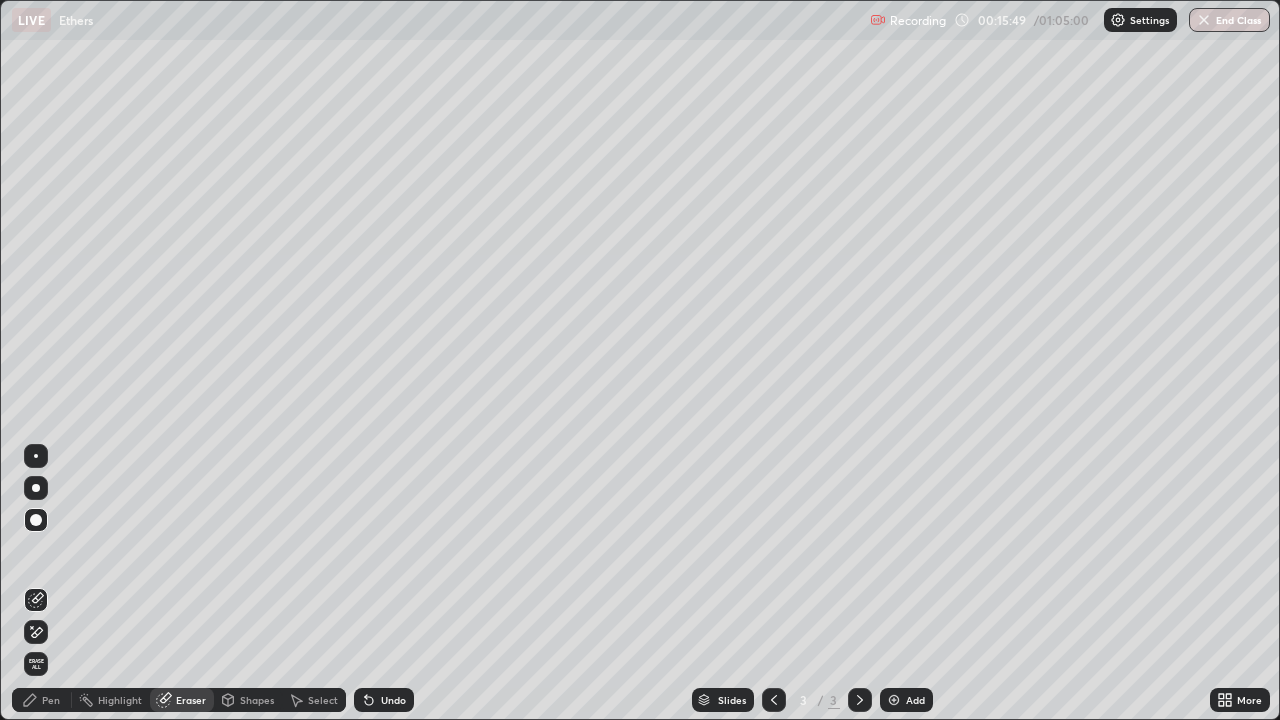 click on "Pen" at bounding box center (51, 700) 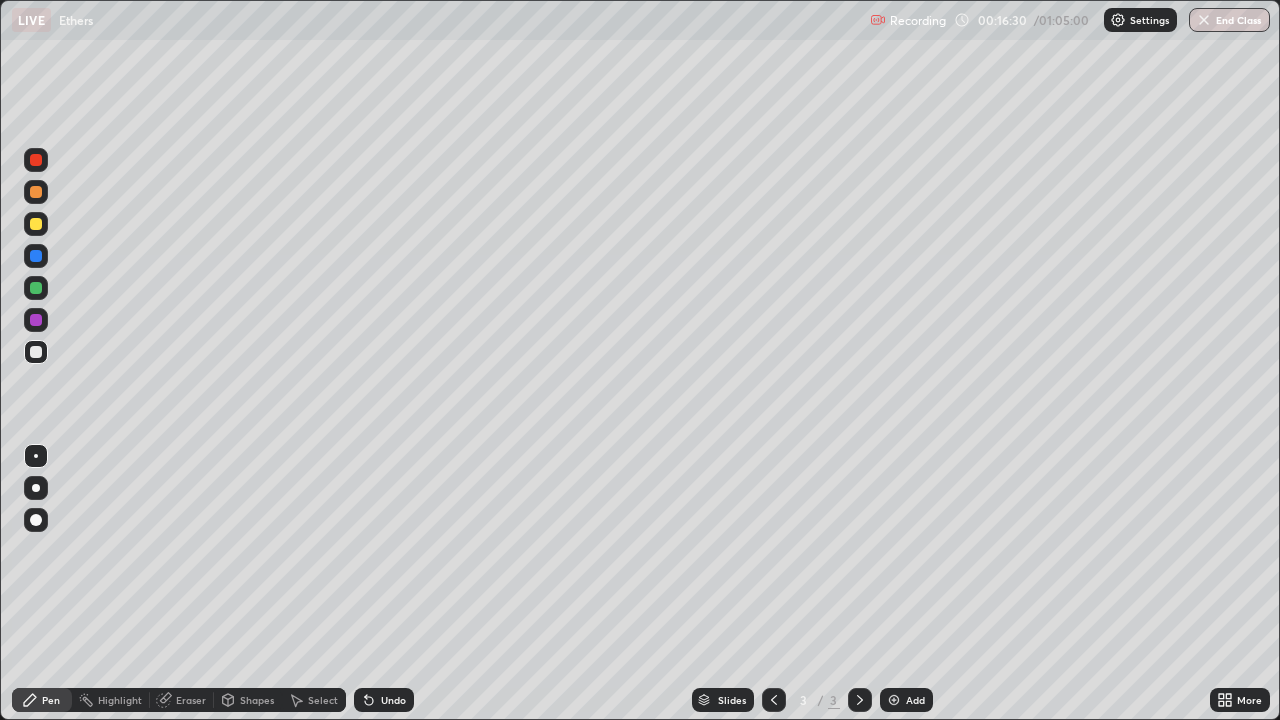 click 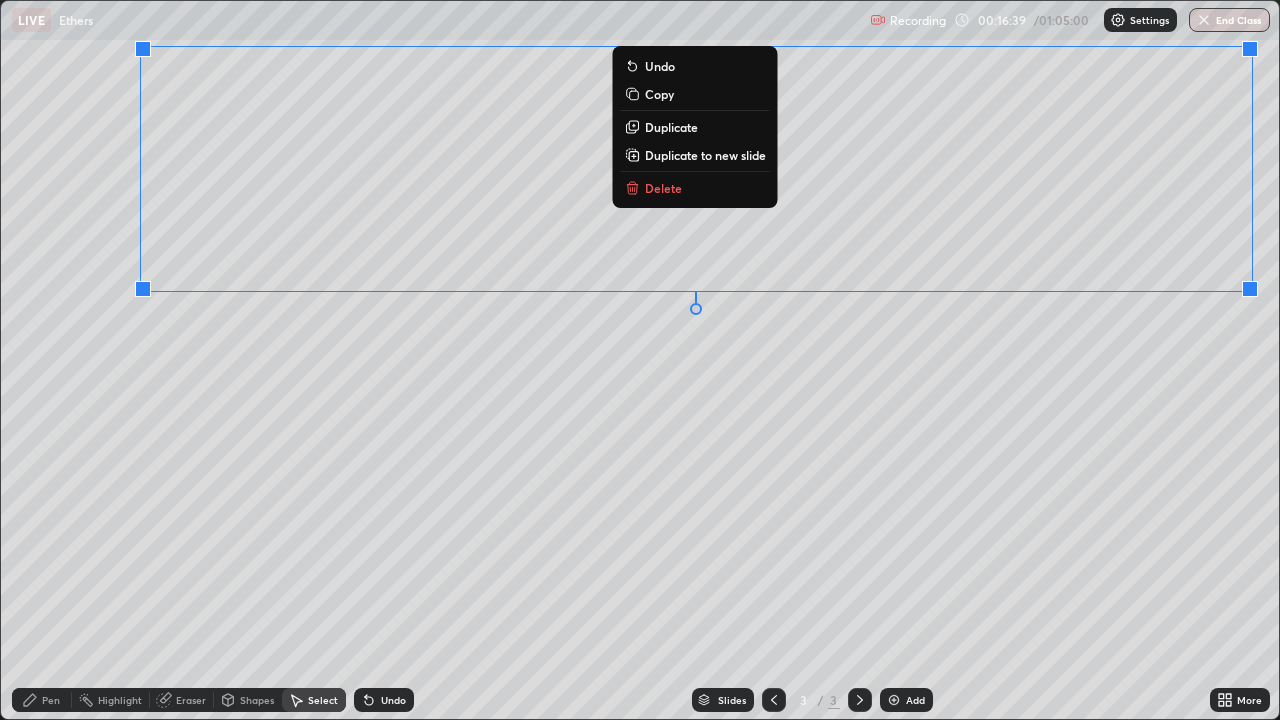 click on "Delete" at bounding box center [663, 188] 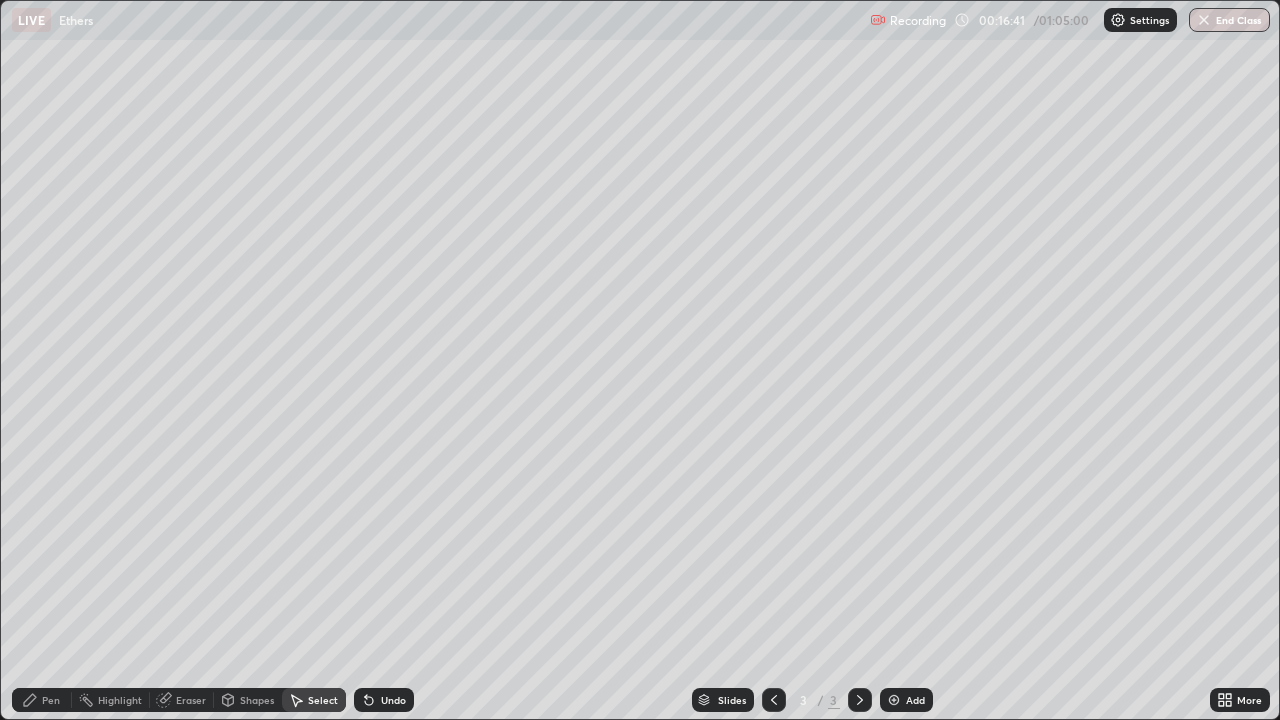 click on "Pen" at bounding box center [42, 700] 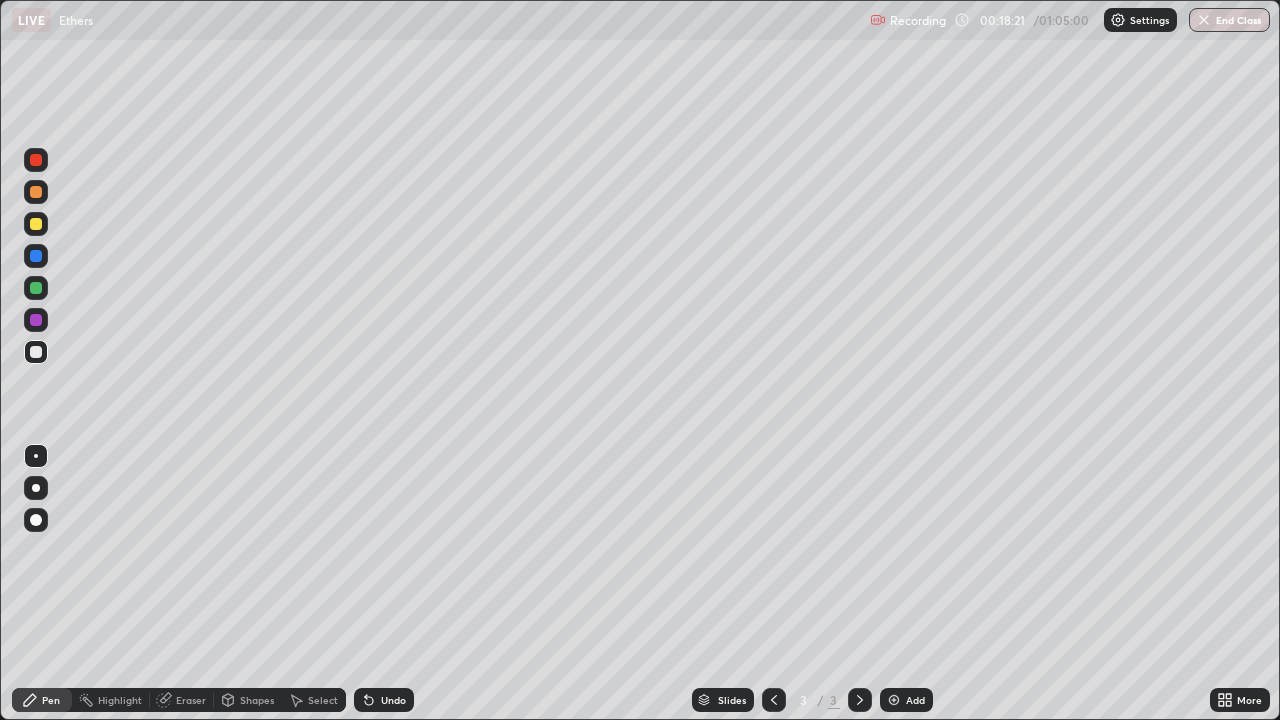 click on "Eraser" at bounding box center [182, 700] 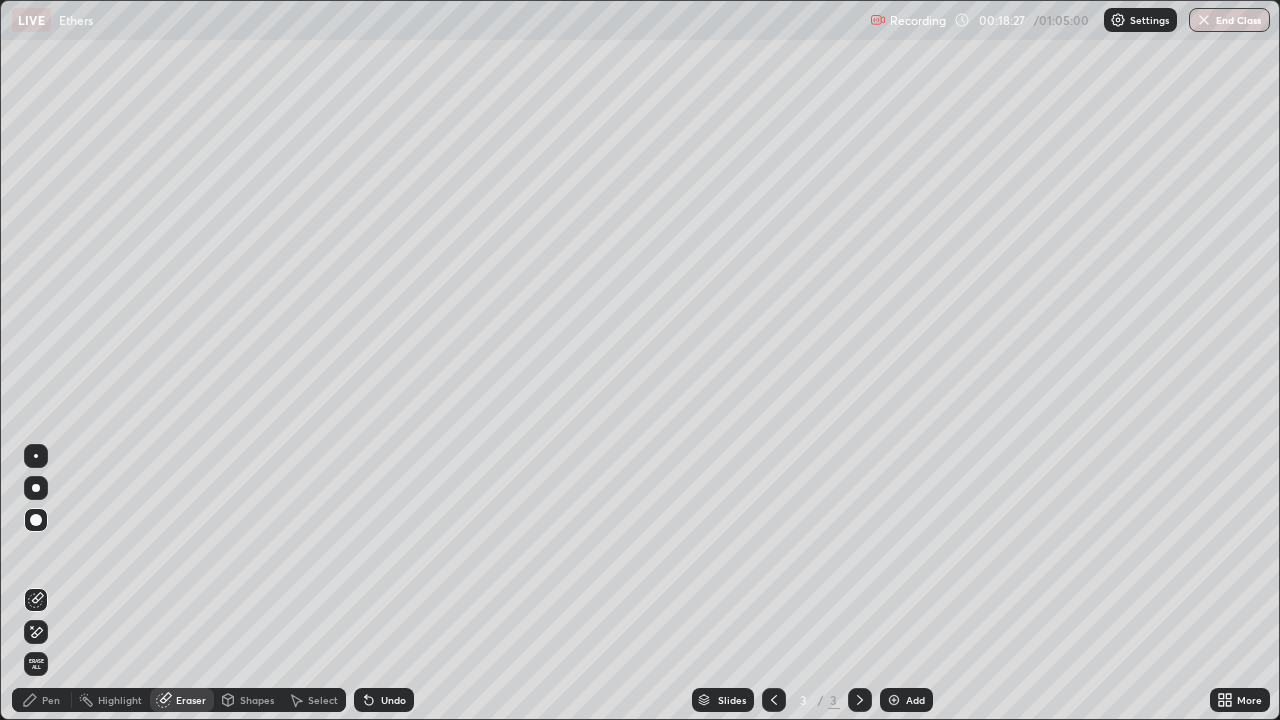 click on "Pen" at bounding box center [51, 700] 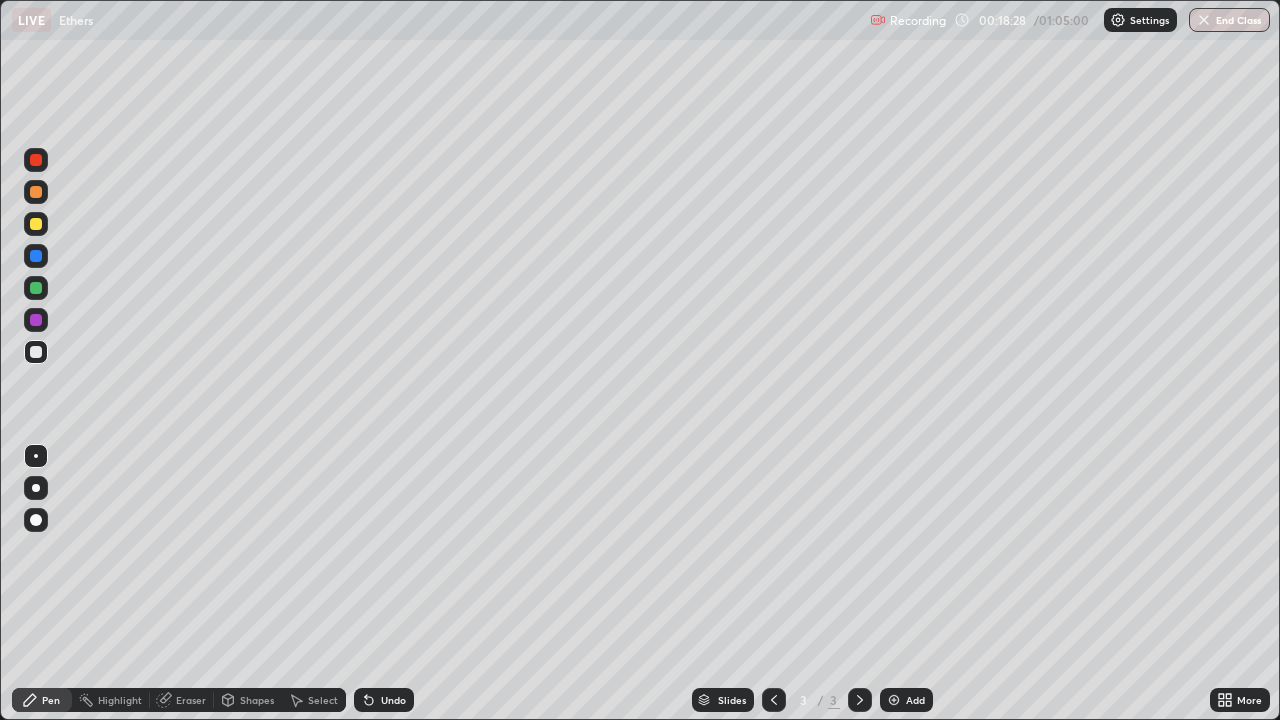 click at bounding box center (36, 224) 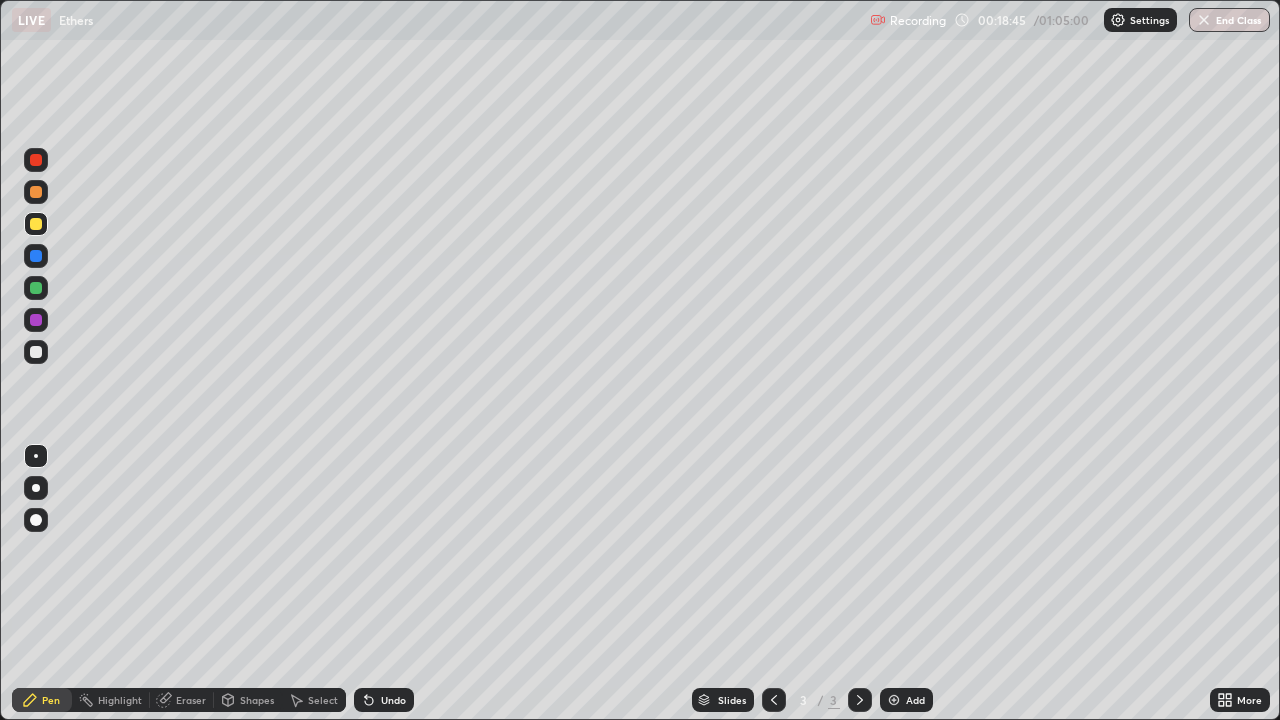 click on "Eraser" at bounding box center (191, 700) 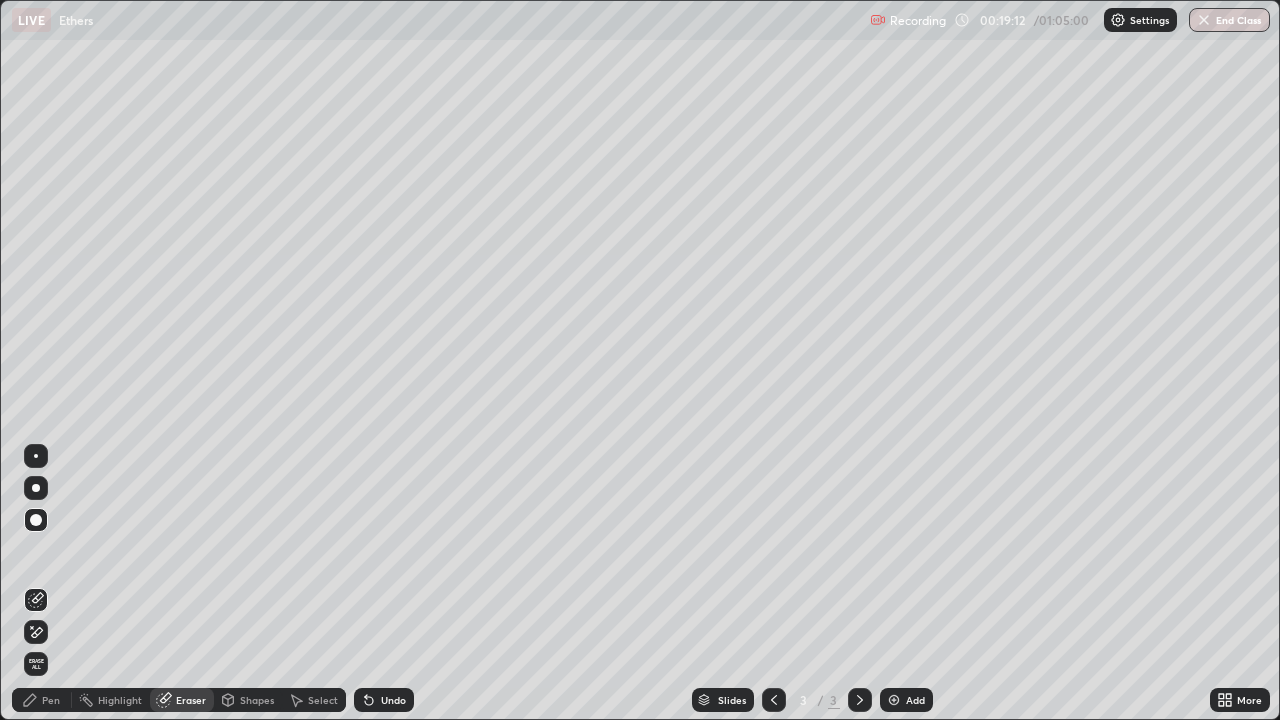 click on "Pen" at bounding box center [42, 700] 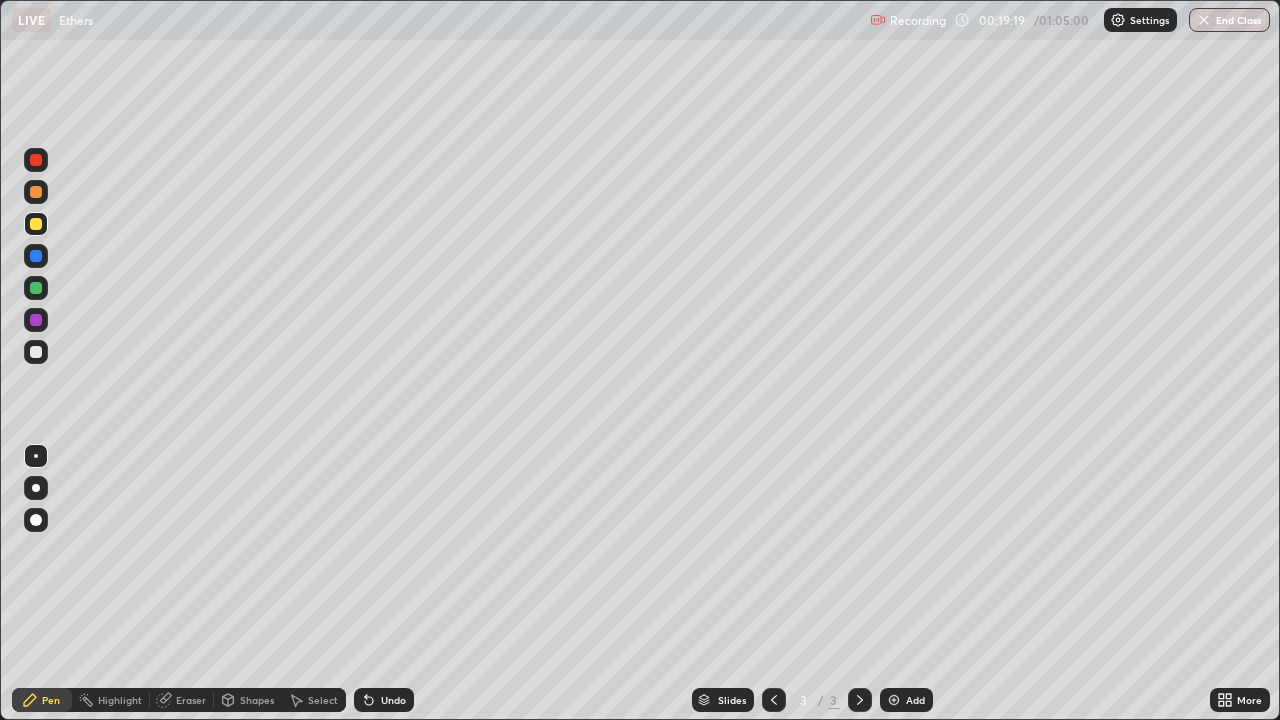 click at bounding box center [36, 352] 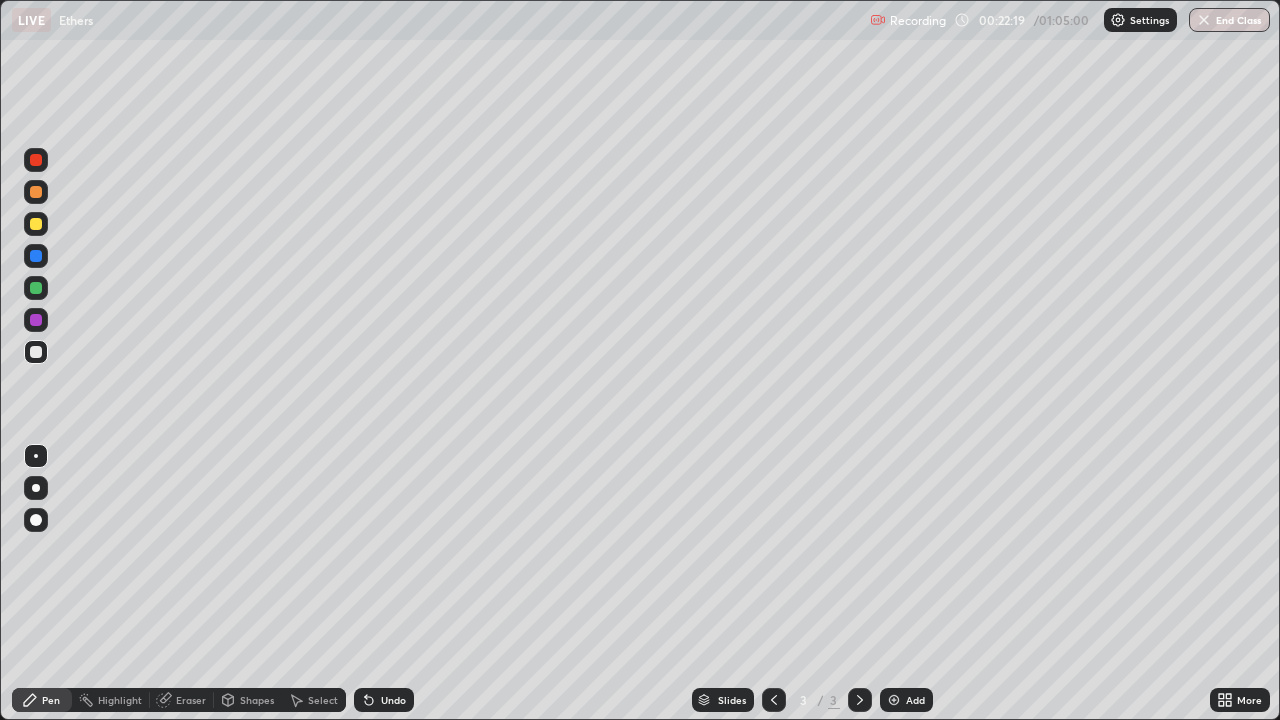 click on "Select" at bounding box center [323, 700] 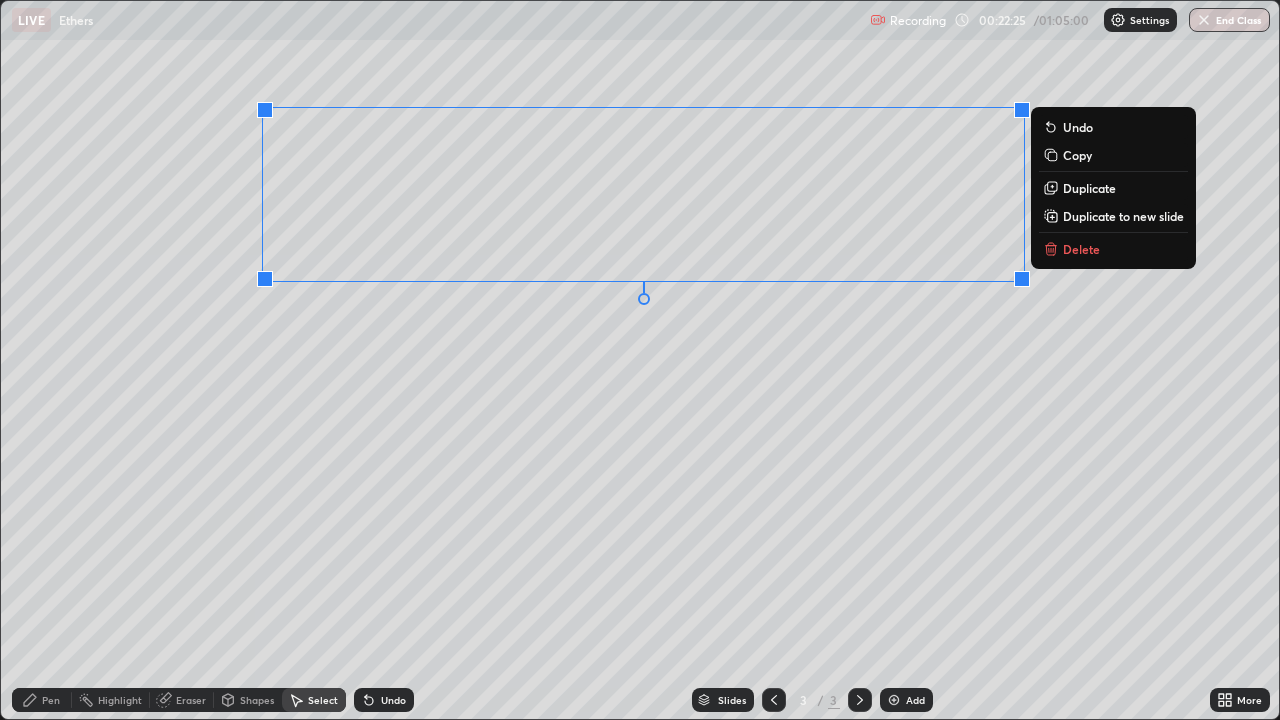 click on "Delete" at bounding box center (1081, 249) 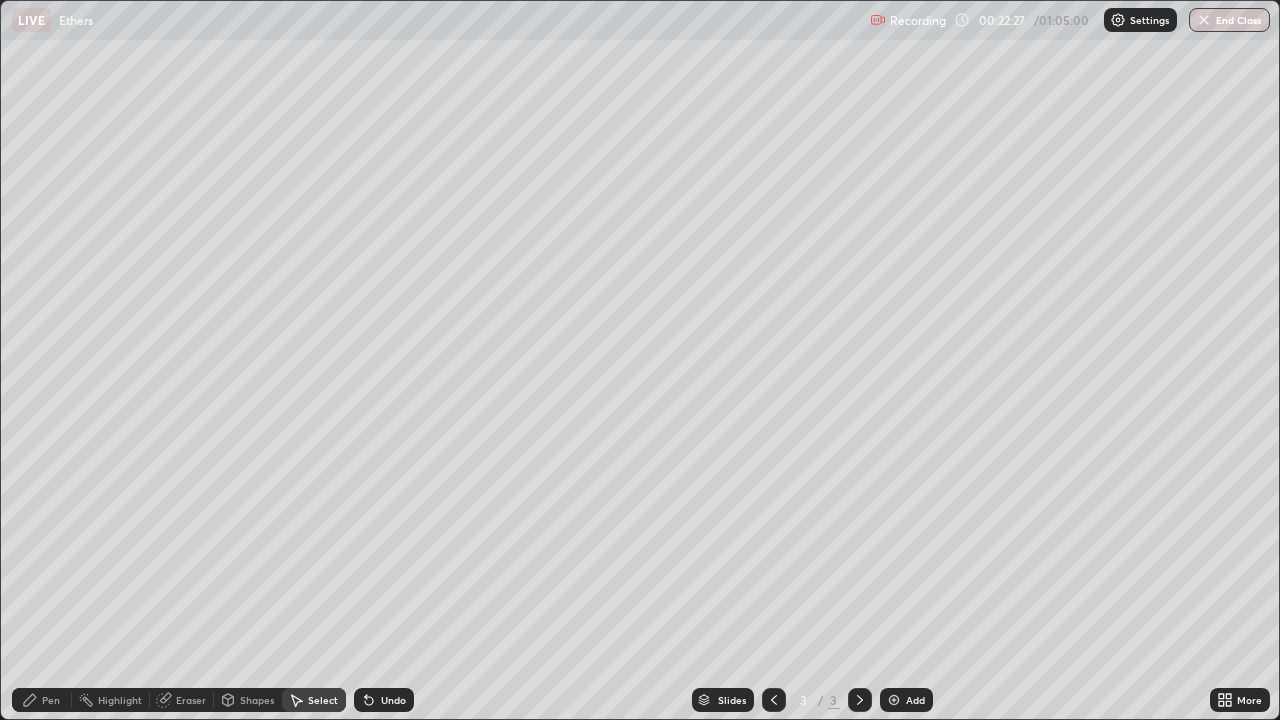 click on "Eraser" at bounding box center (191, 700) 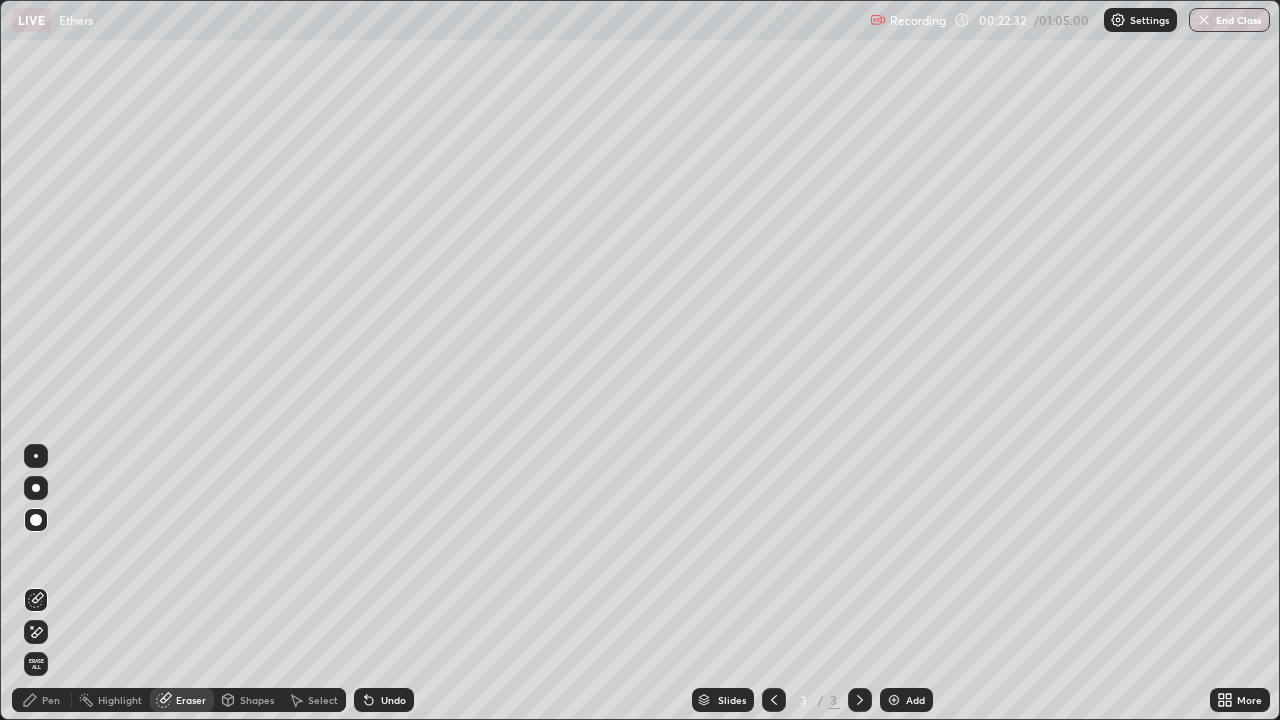 click on "Pen" at bounding box center [51, 700] 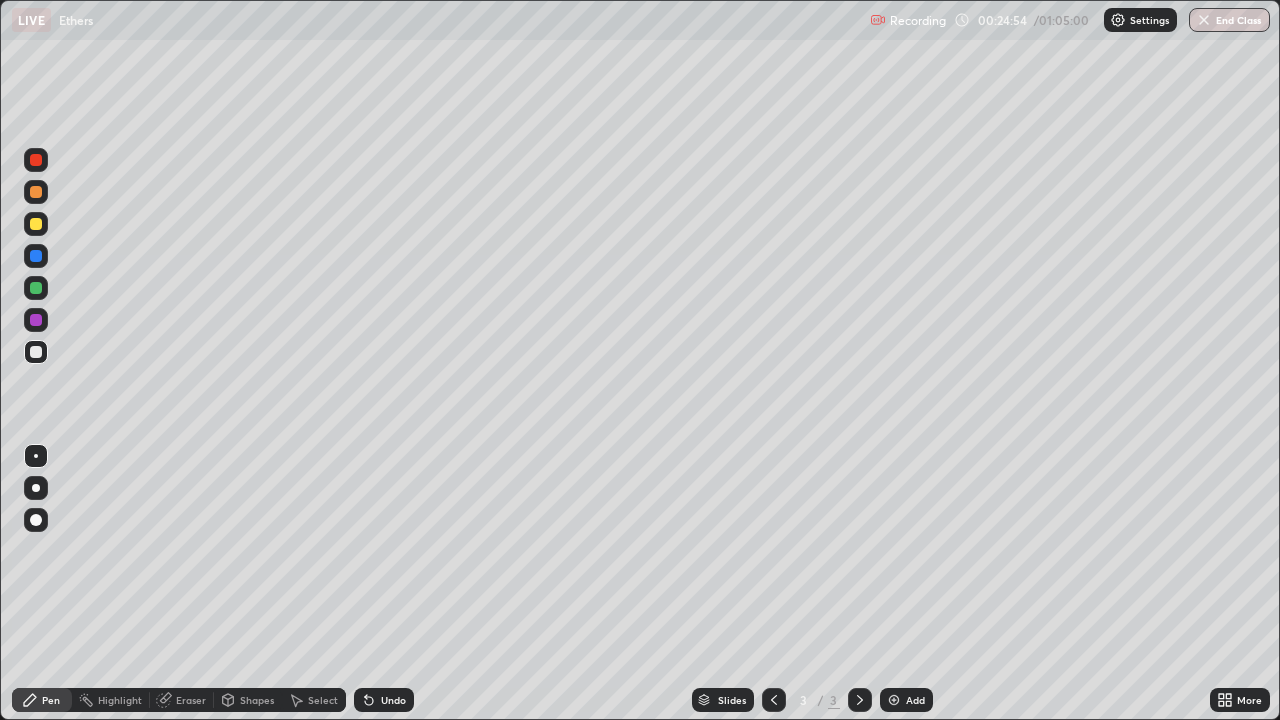 click on "Eraser" at bounding box center (182, 700) 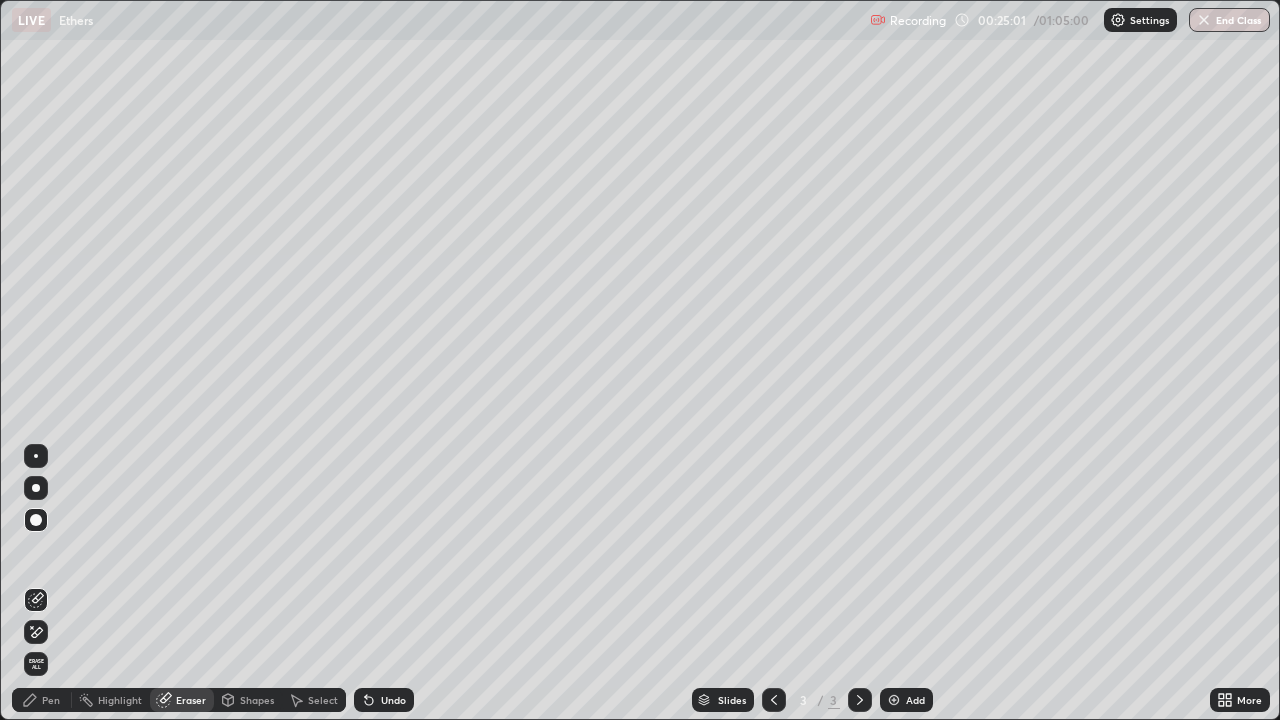 click on "Pen" at bounding box center (51, 700) 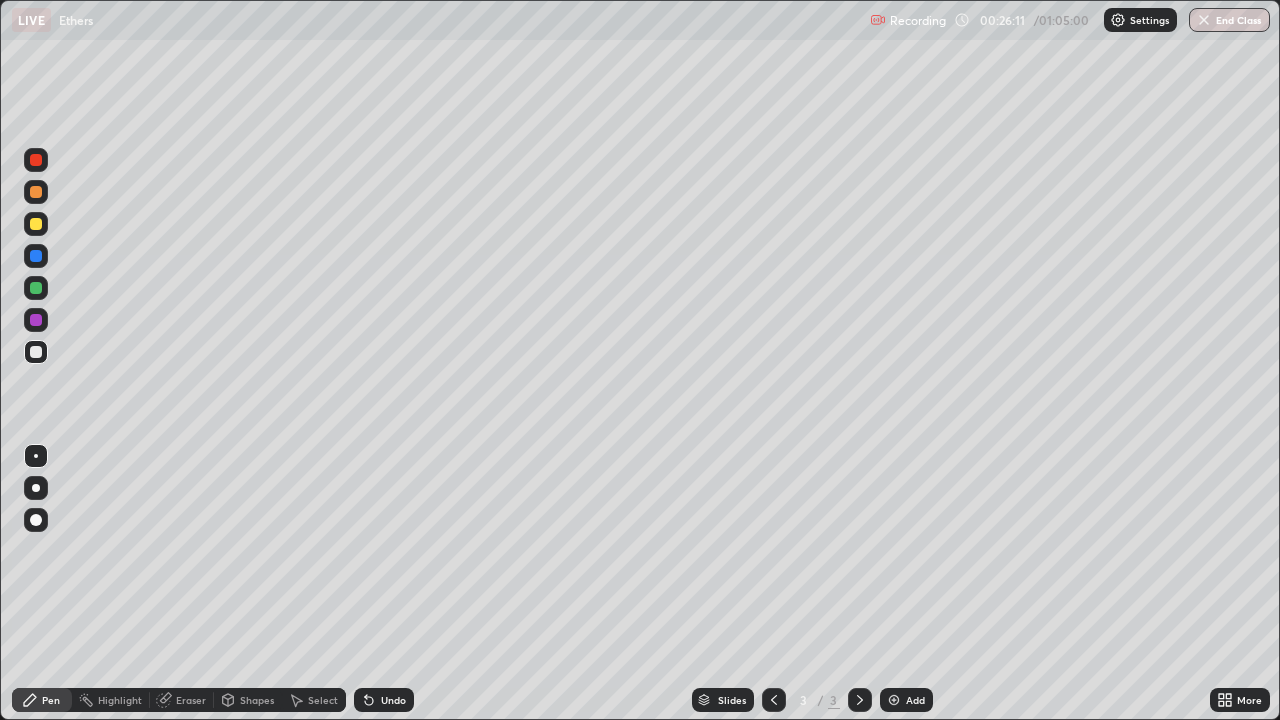 click on "Eraser" at bounding box center [191, 700] 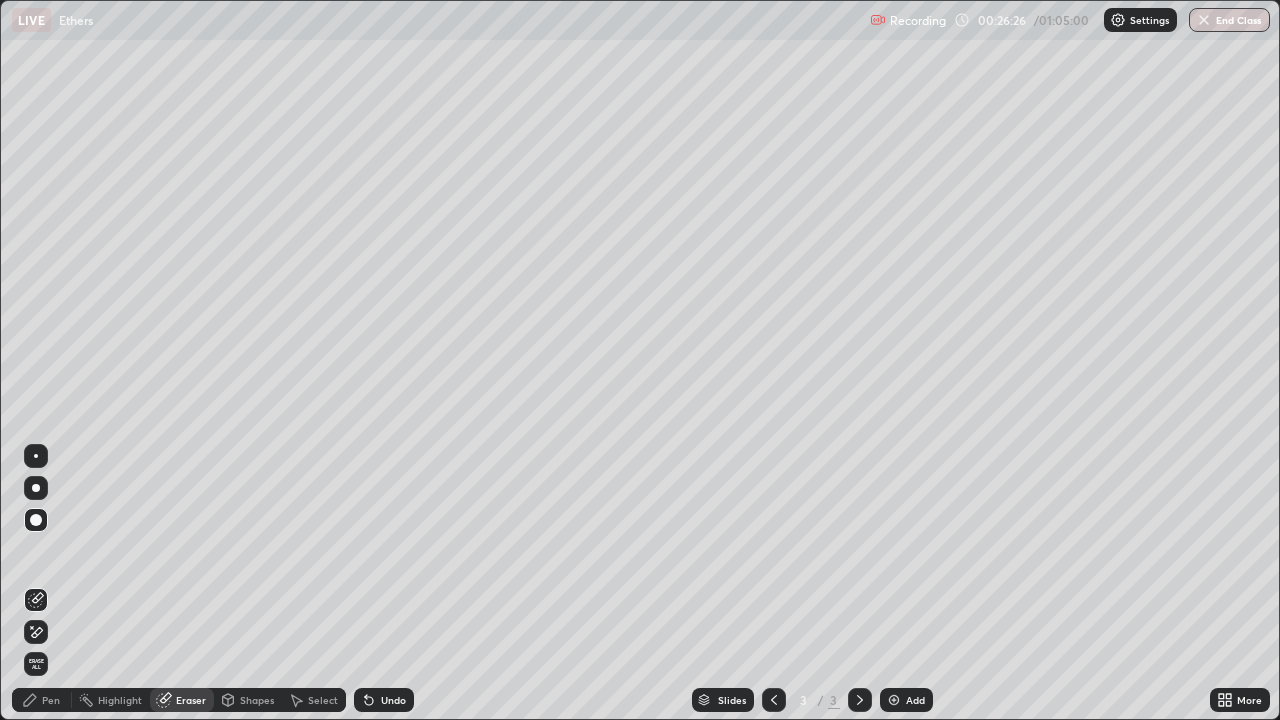 click on "Pen" at bounding box center [51, 700] 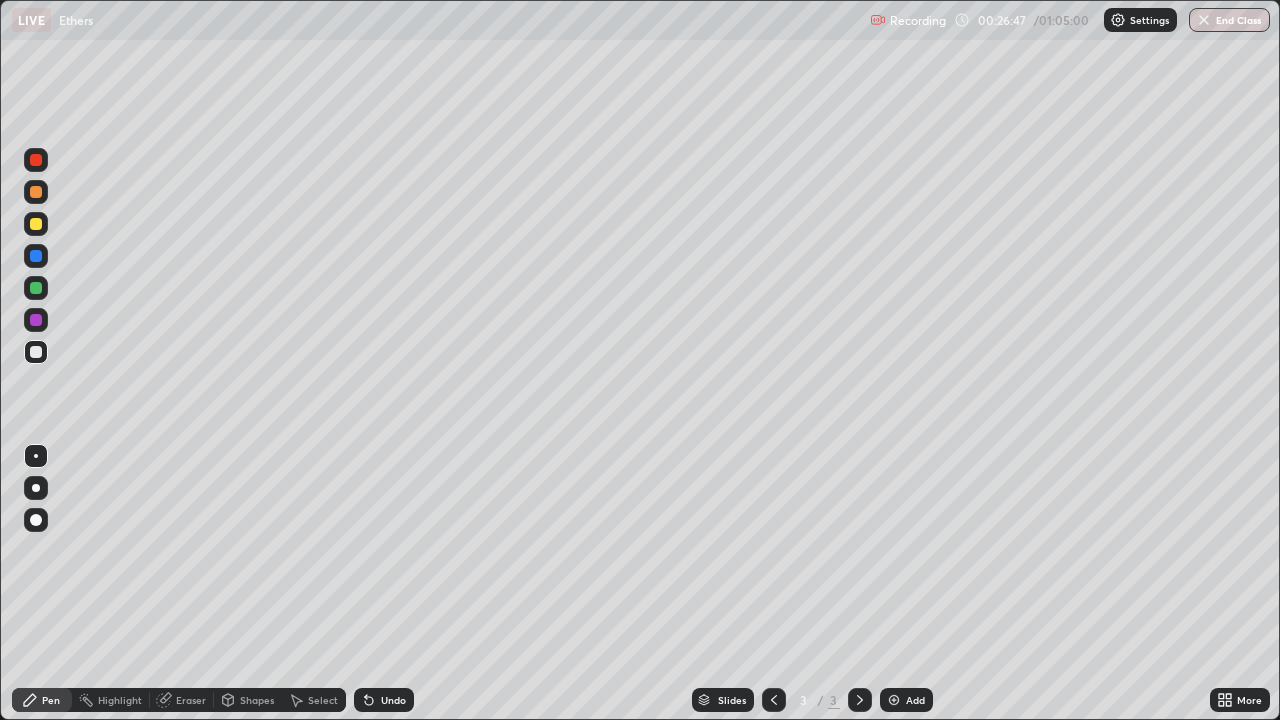 click on "Select" at bounding box center [323, 700] 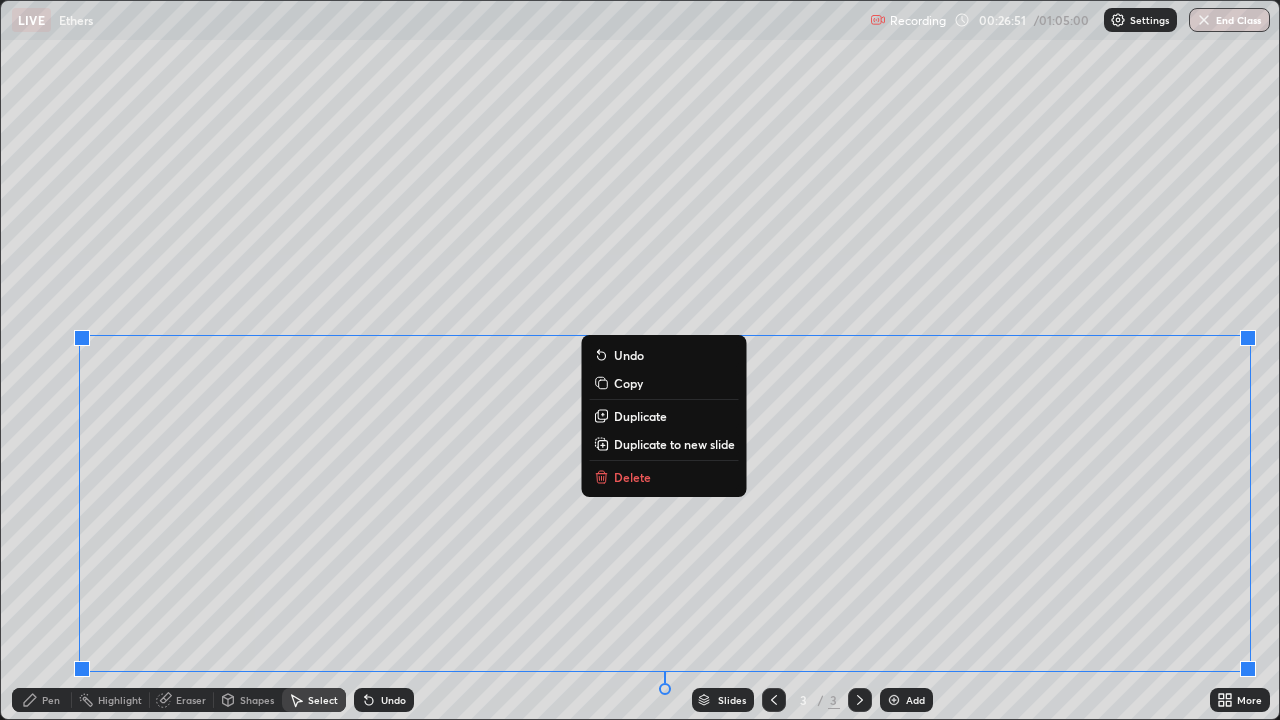 click on "Delete" at bounding box center [632, 477] 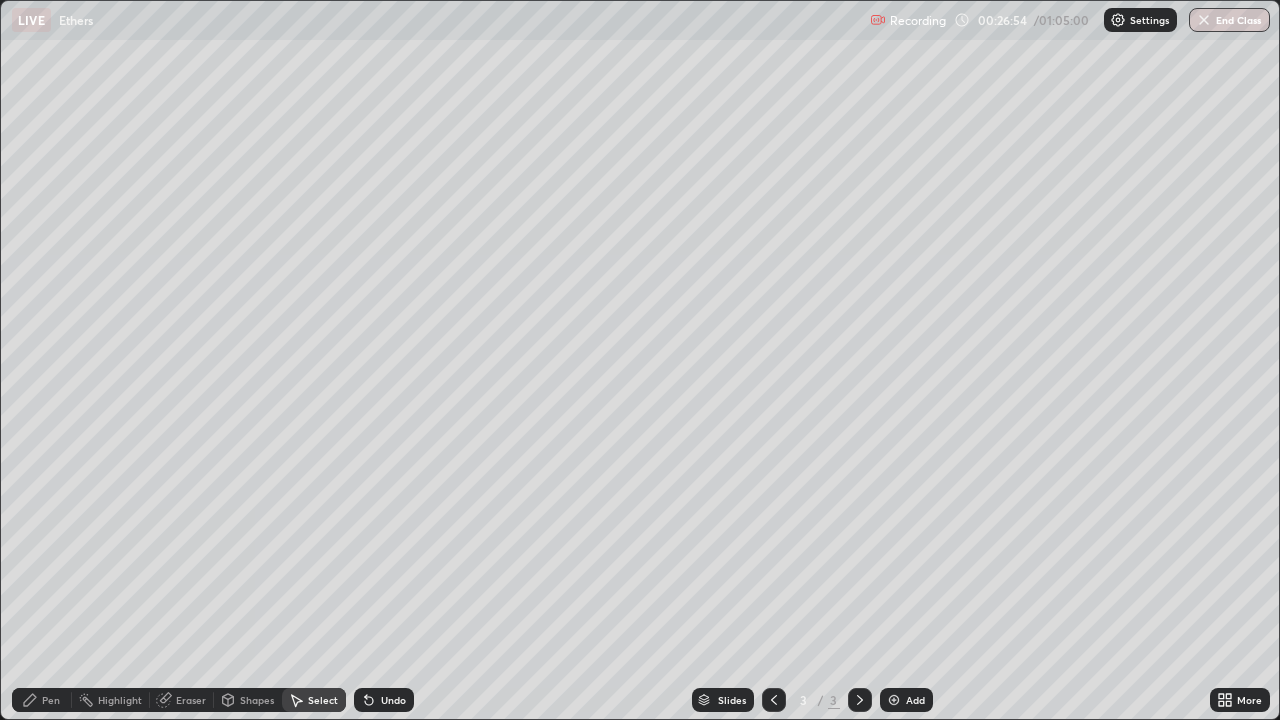 click on "Eraser" at bounding box center [191, 700] 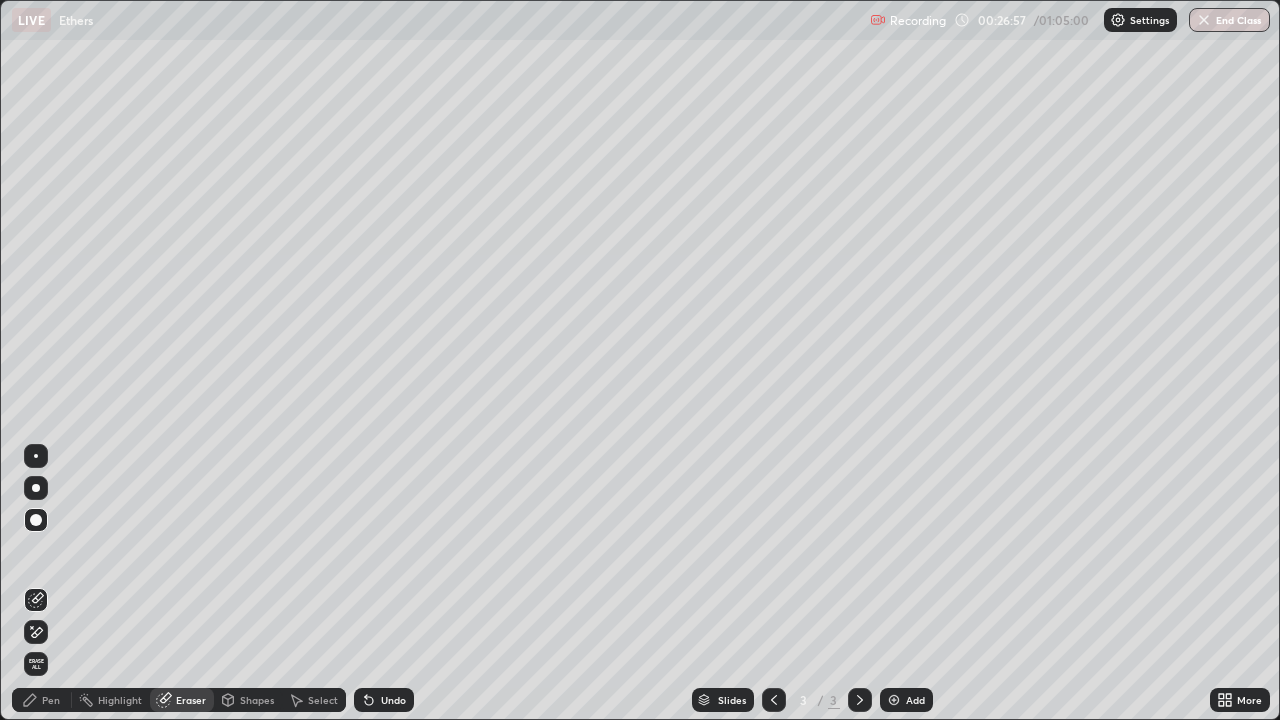 click on "Pen" at bounding box center [51, 700] 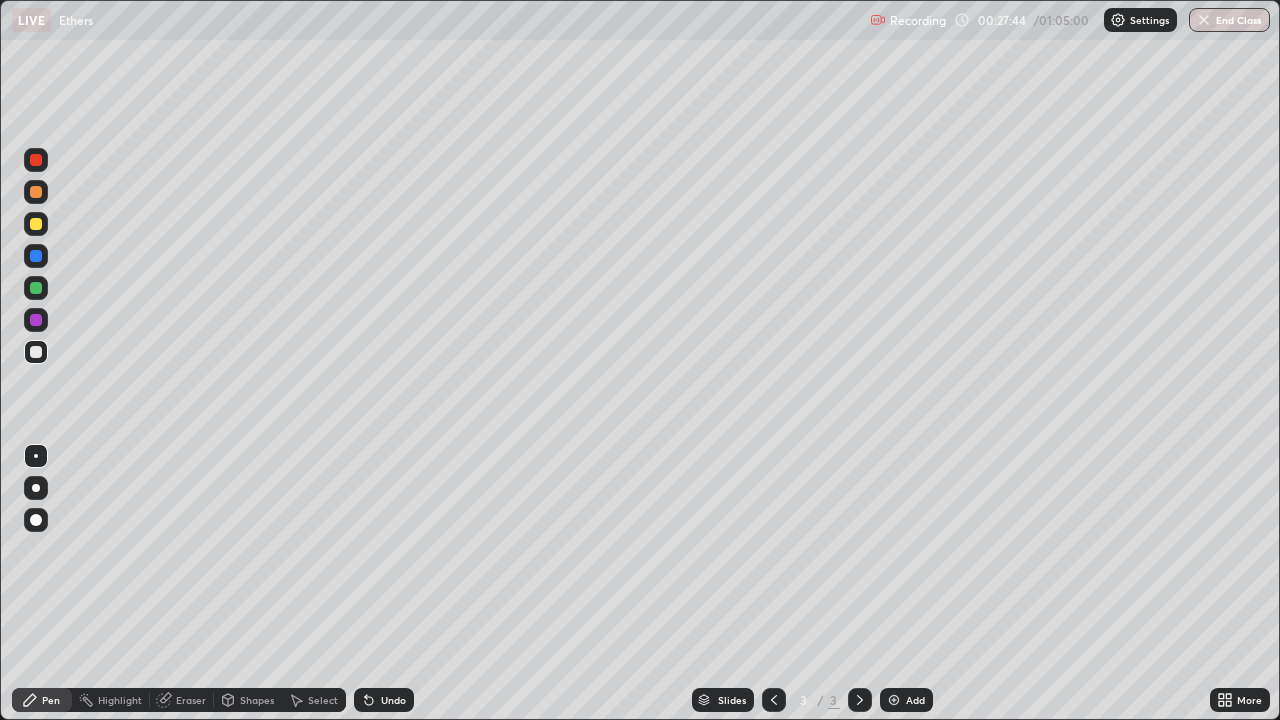 click at bounding box center (36, 224) 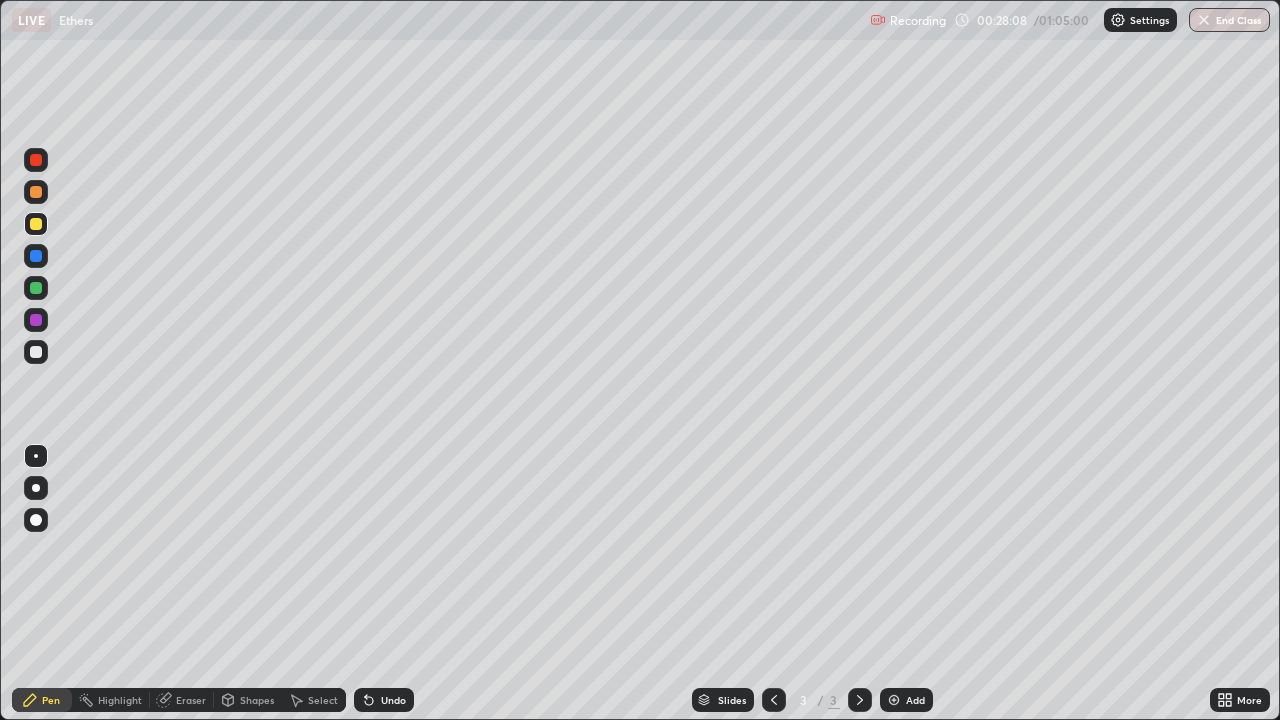 click at bounding box center (36, 352) 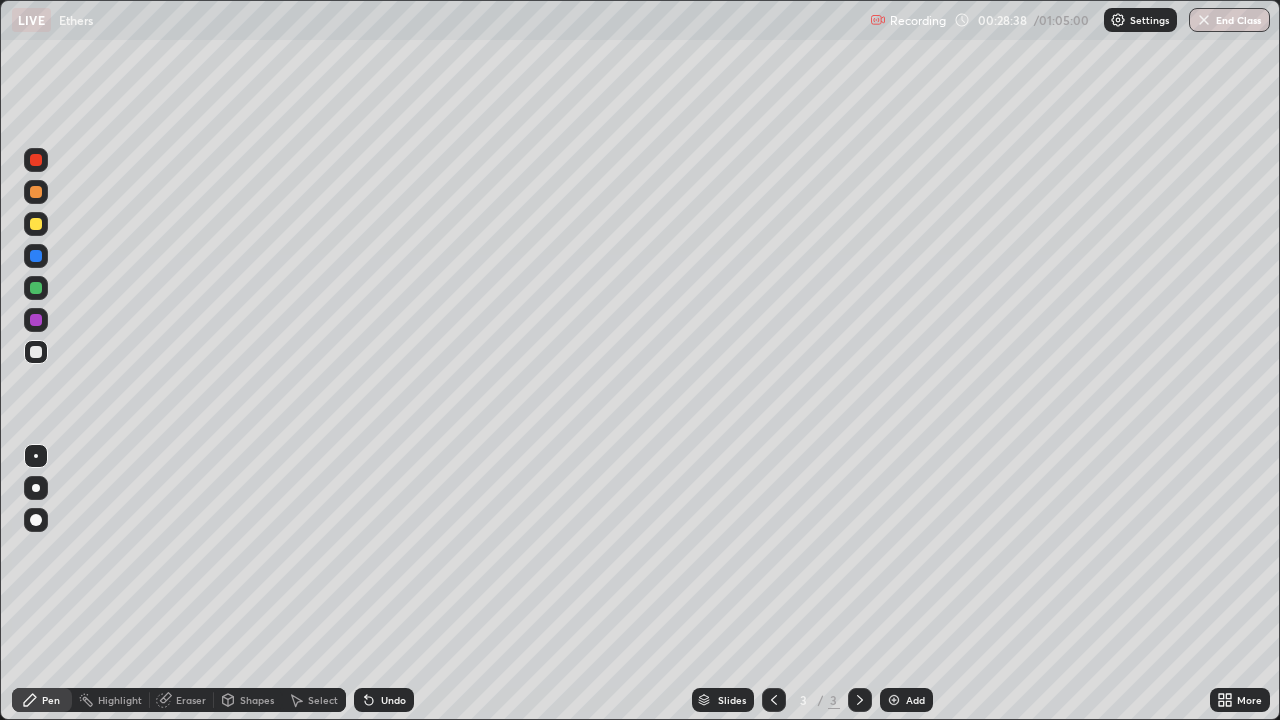 click on "Eraser" at bounding box center (191, 700) 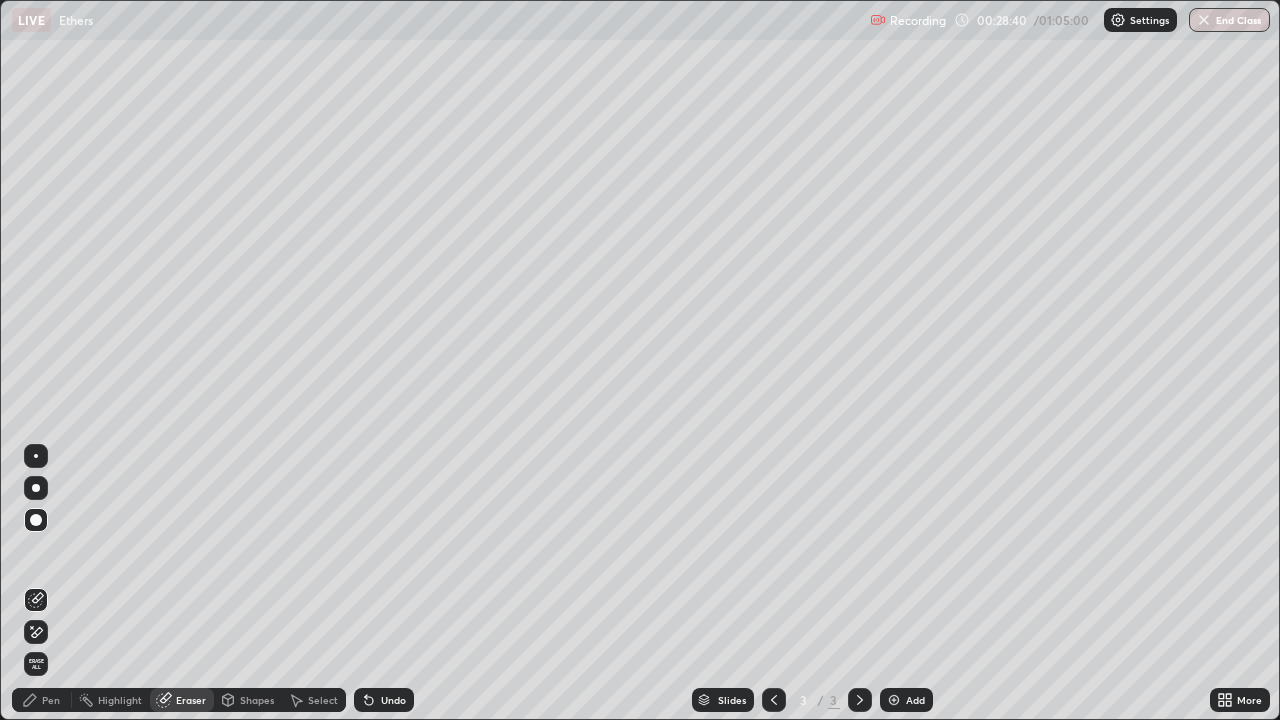 click on "Pen" at bounding box center (51, 700) 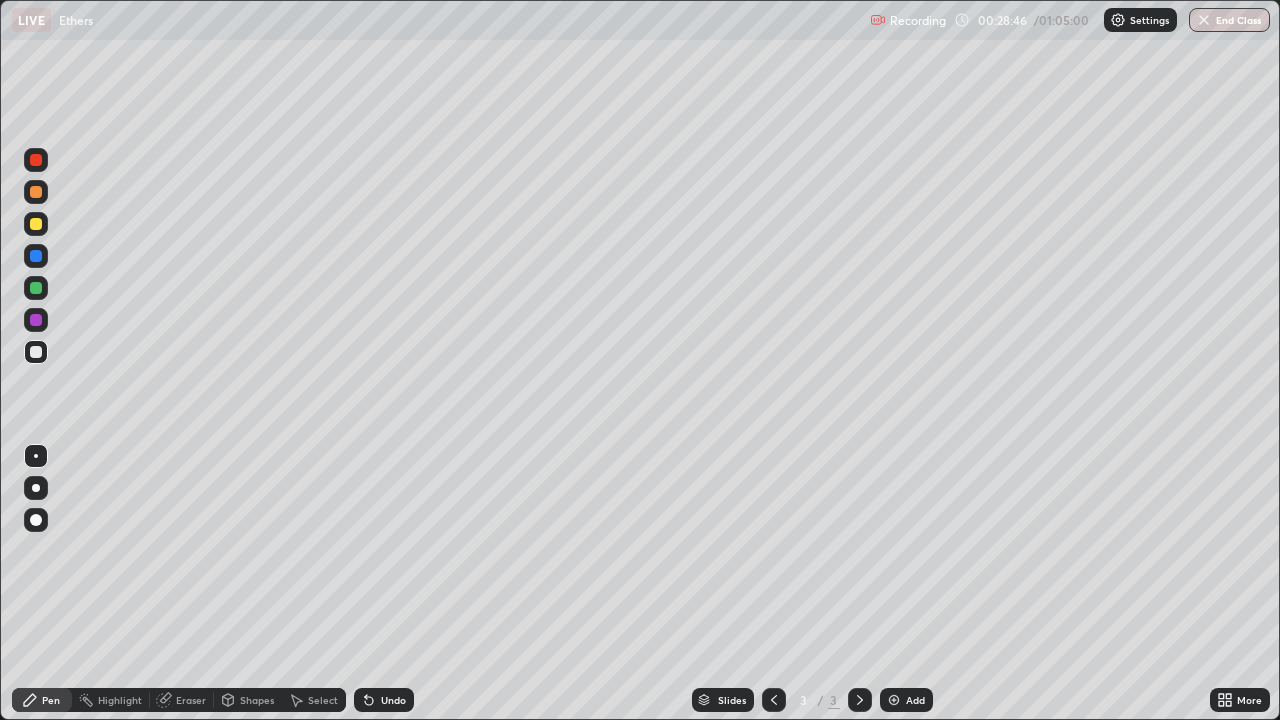 click on "Eraser" at bounding box center (191, 700) 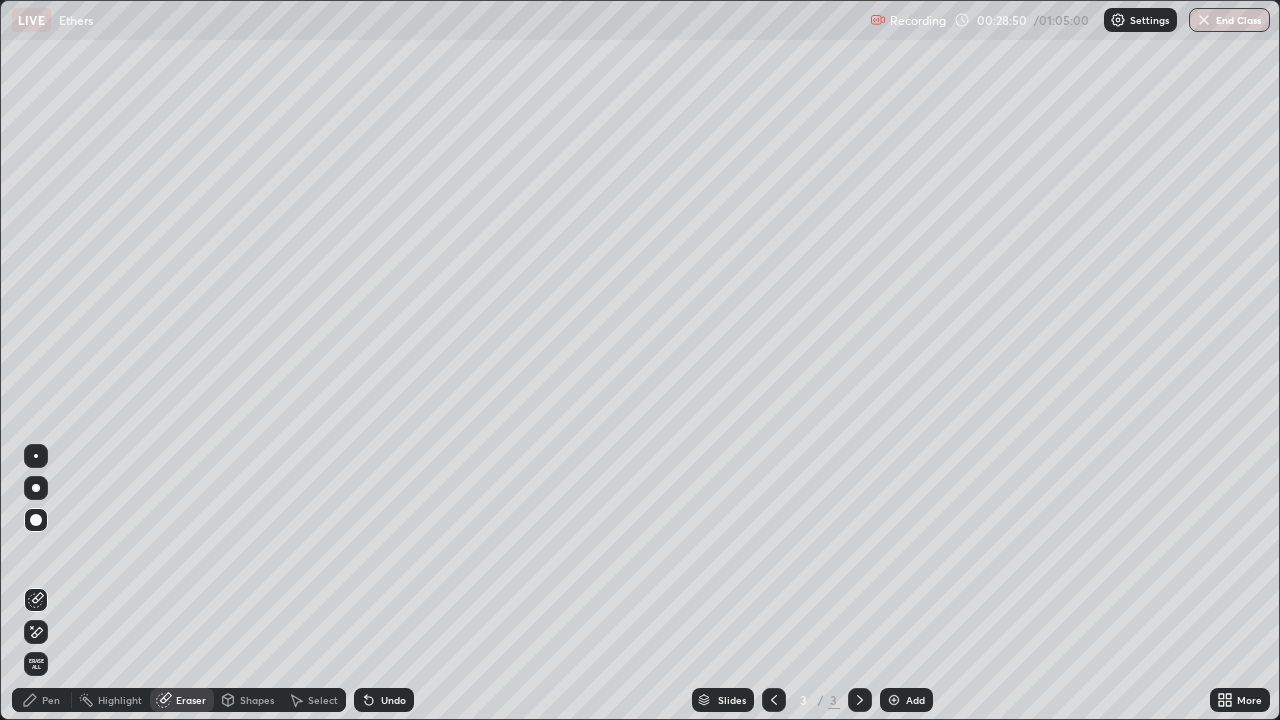 click on "Pen" at bounding box center [51, 700] 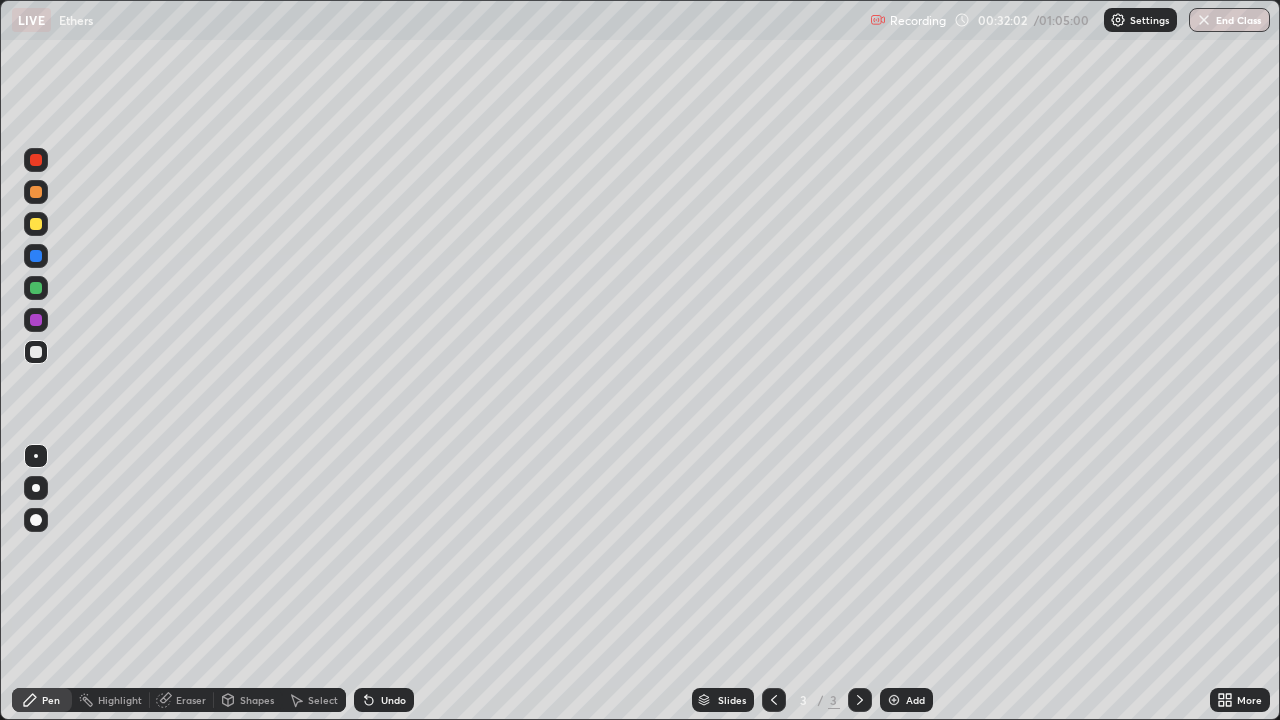 click on "Eraser" at bounding box center (191, 700) 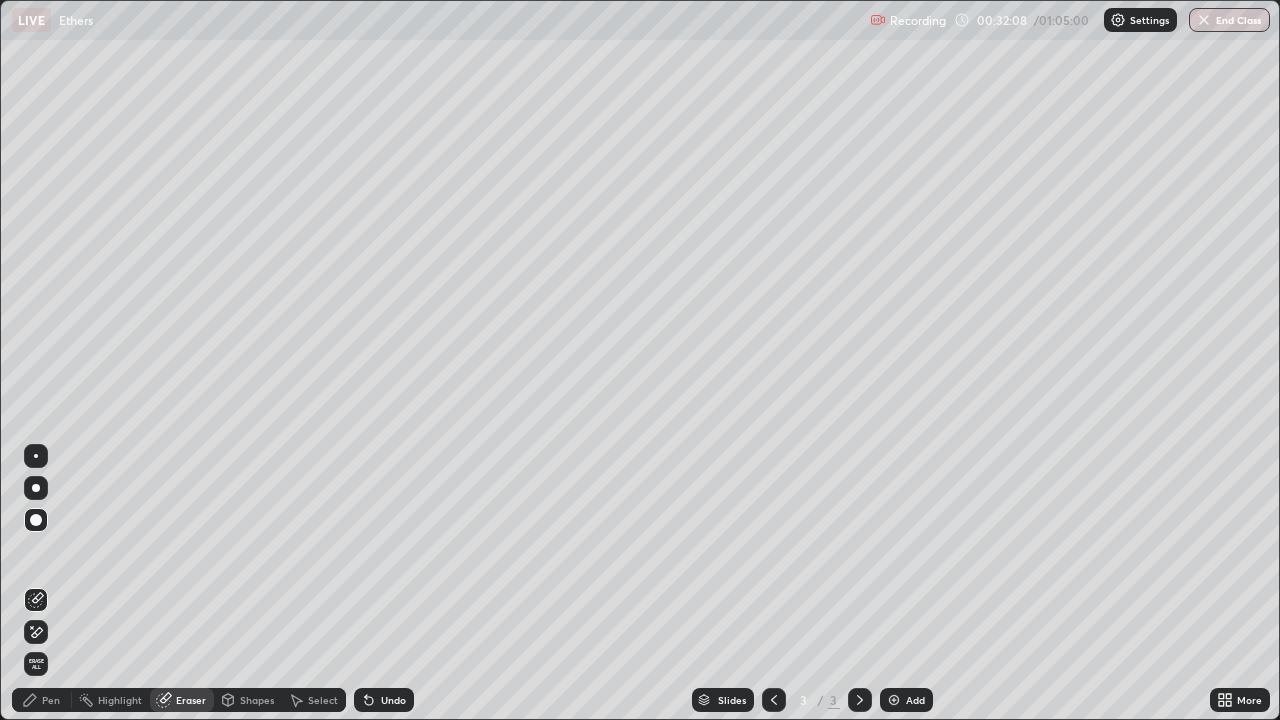 click on "Pen" at bounding box center [51, 700] 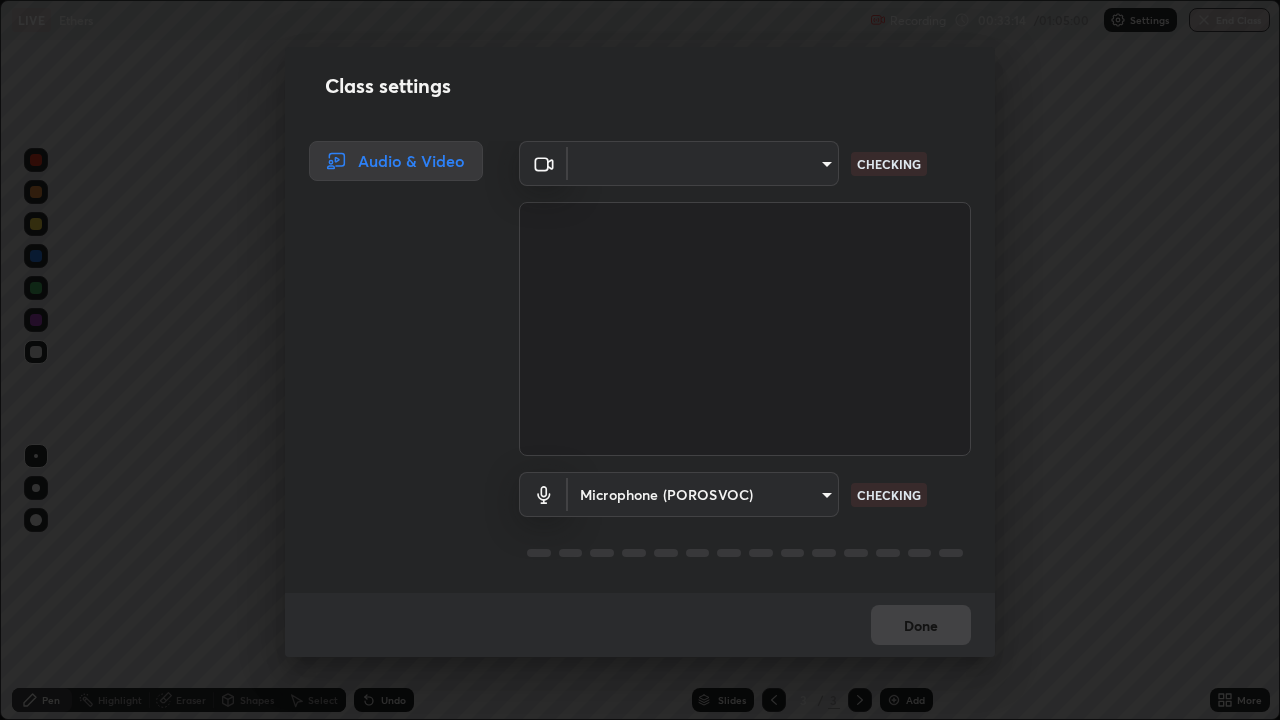click on "Class settings" at bounding box center (640, 86) 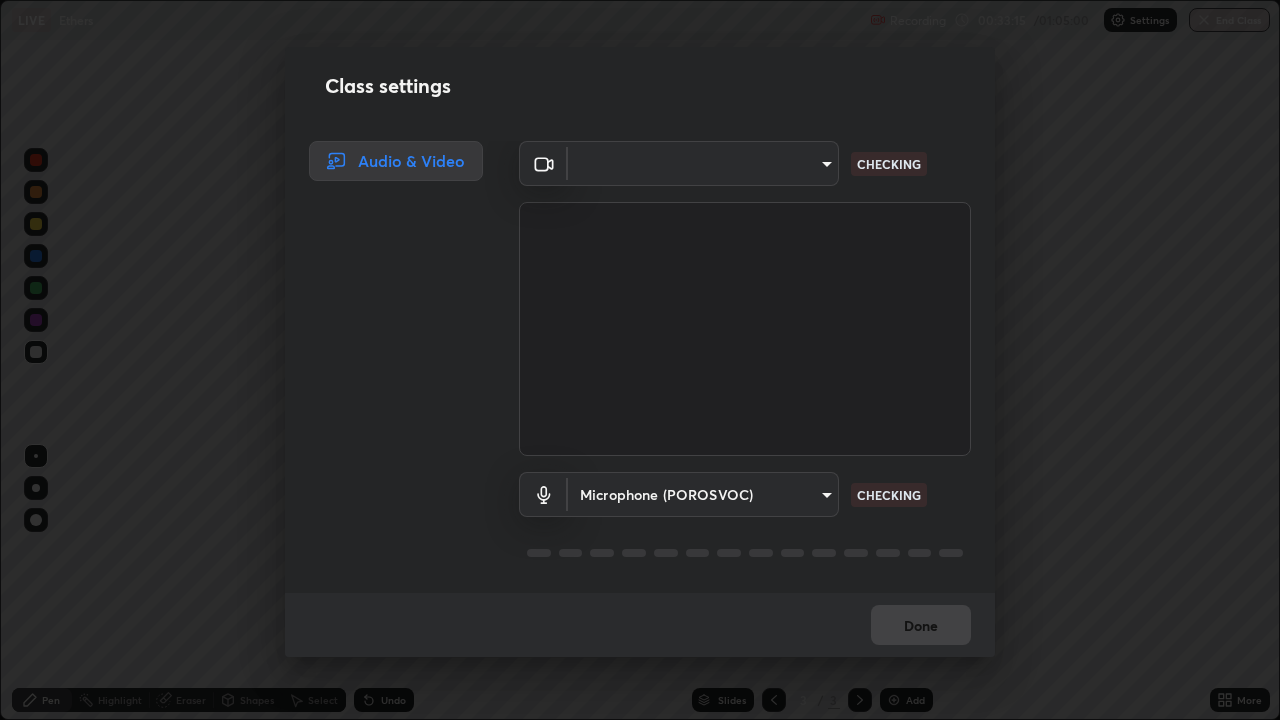 click on "Class settings" at bounding box center (640, 86) 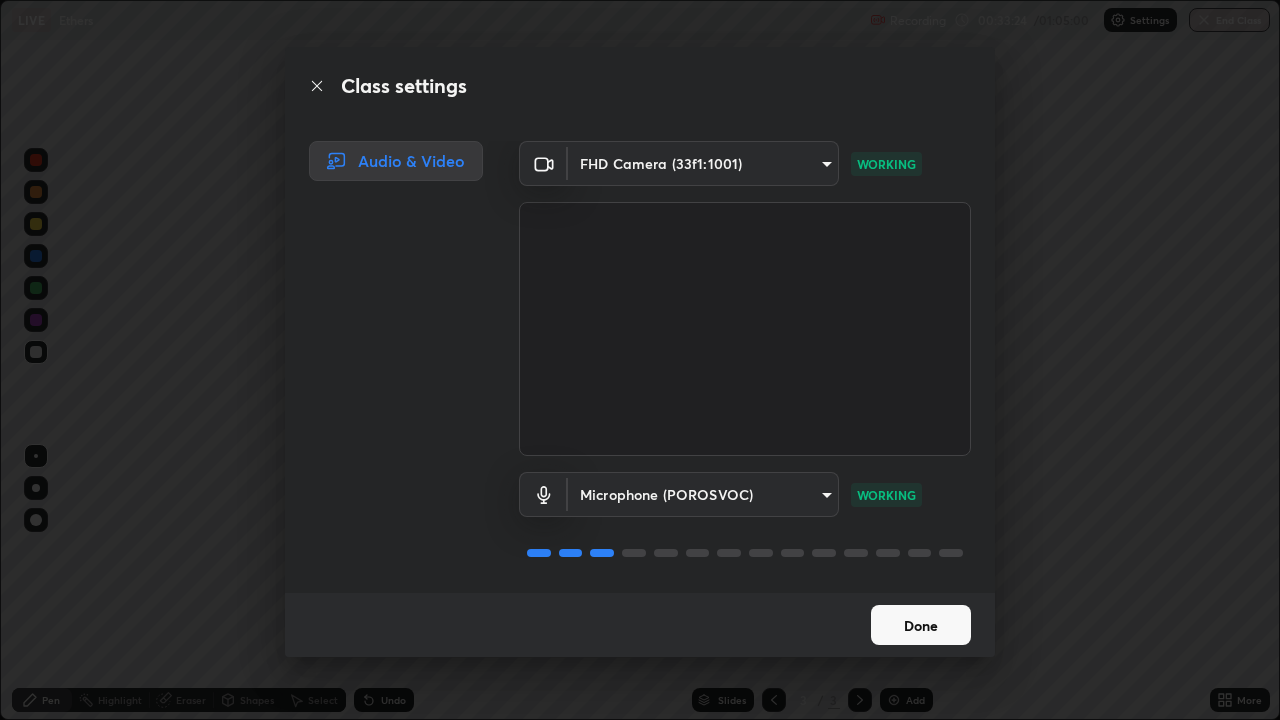 click on "Done" at bounding box center (921, 625) 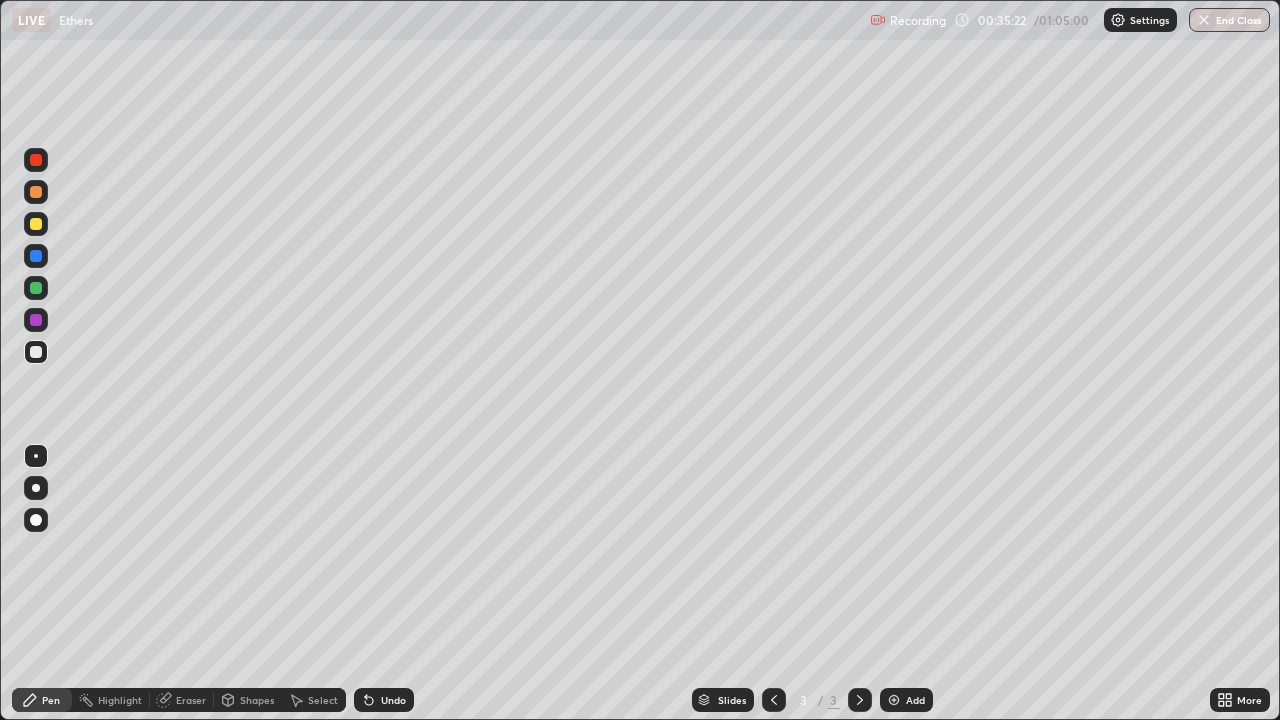 click on "Eraser" at bounding box center (182, 700) 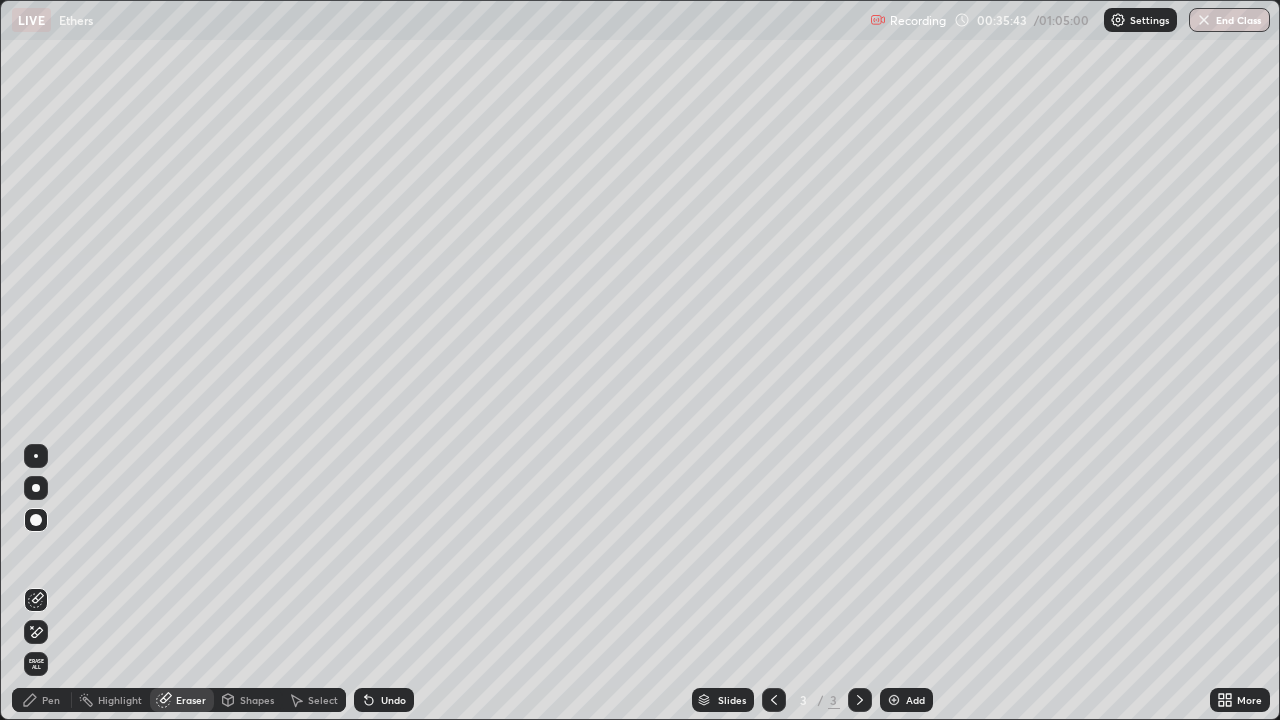 click on "Pen" at bounding box center [51, 700] 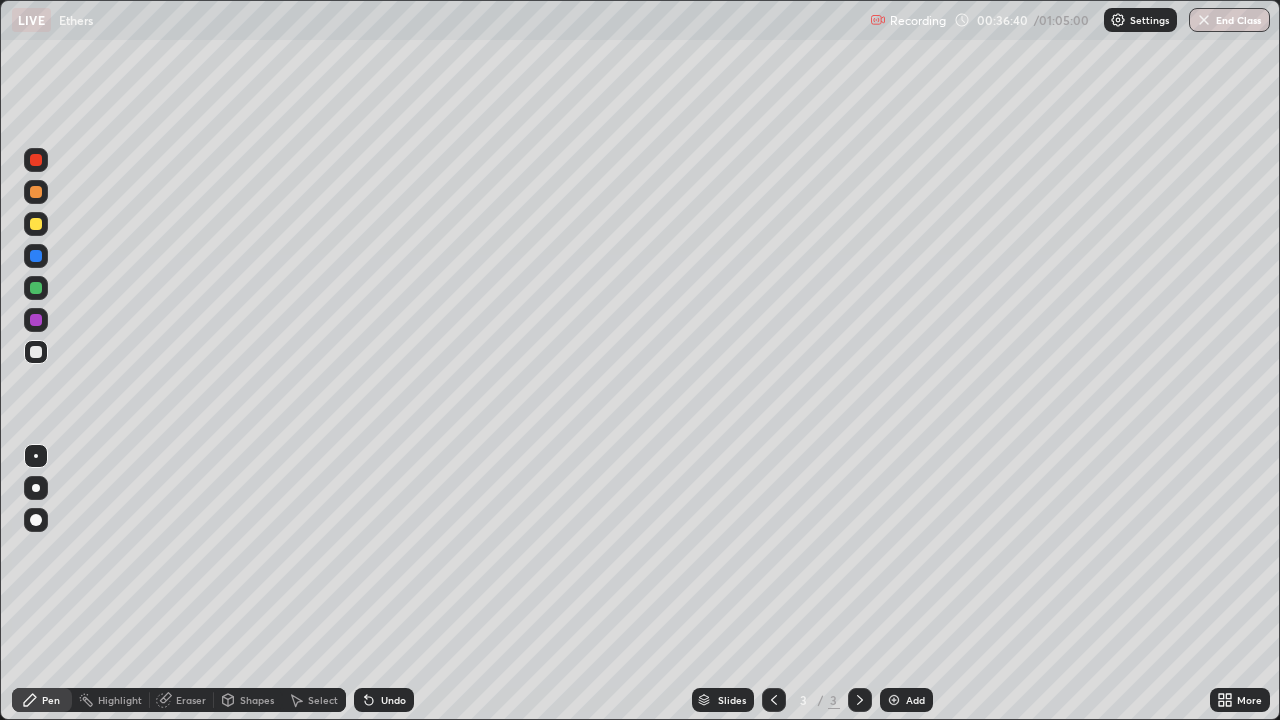 click on "Eraser" at bounding box center (182, 700) 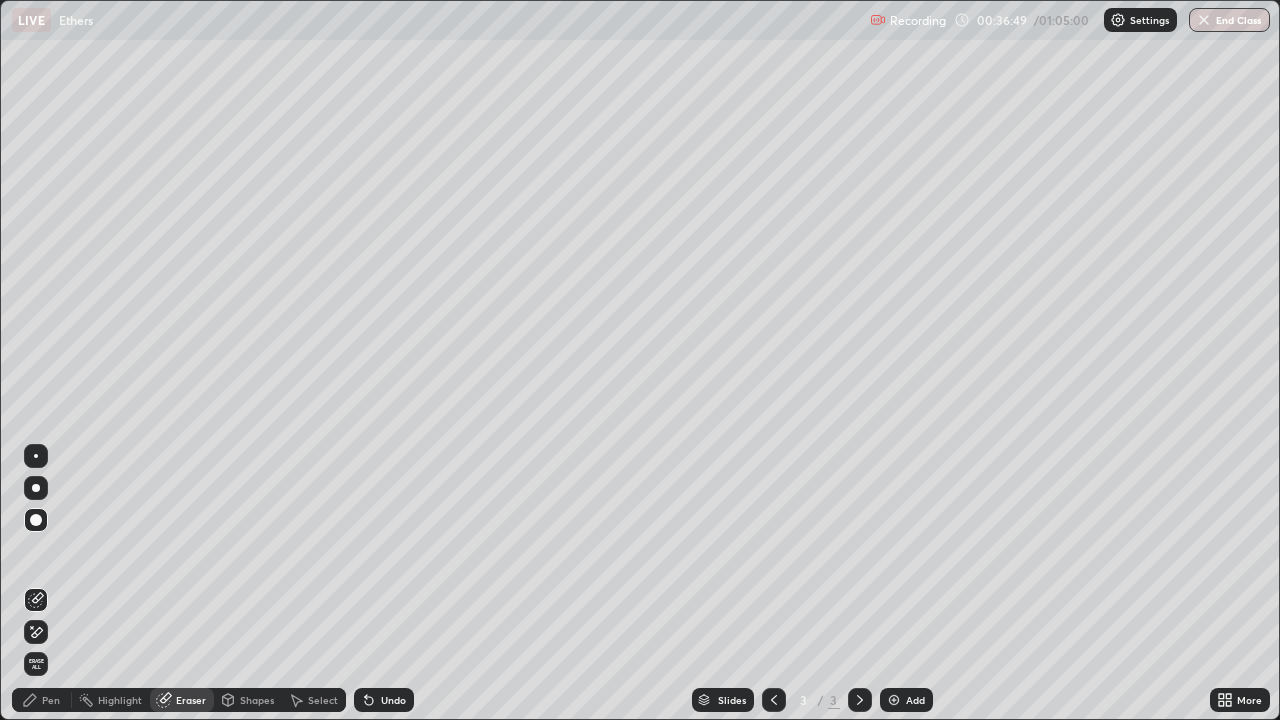 click on "Pen" at bounding box center (42, 700) 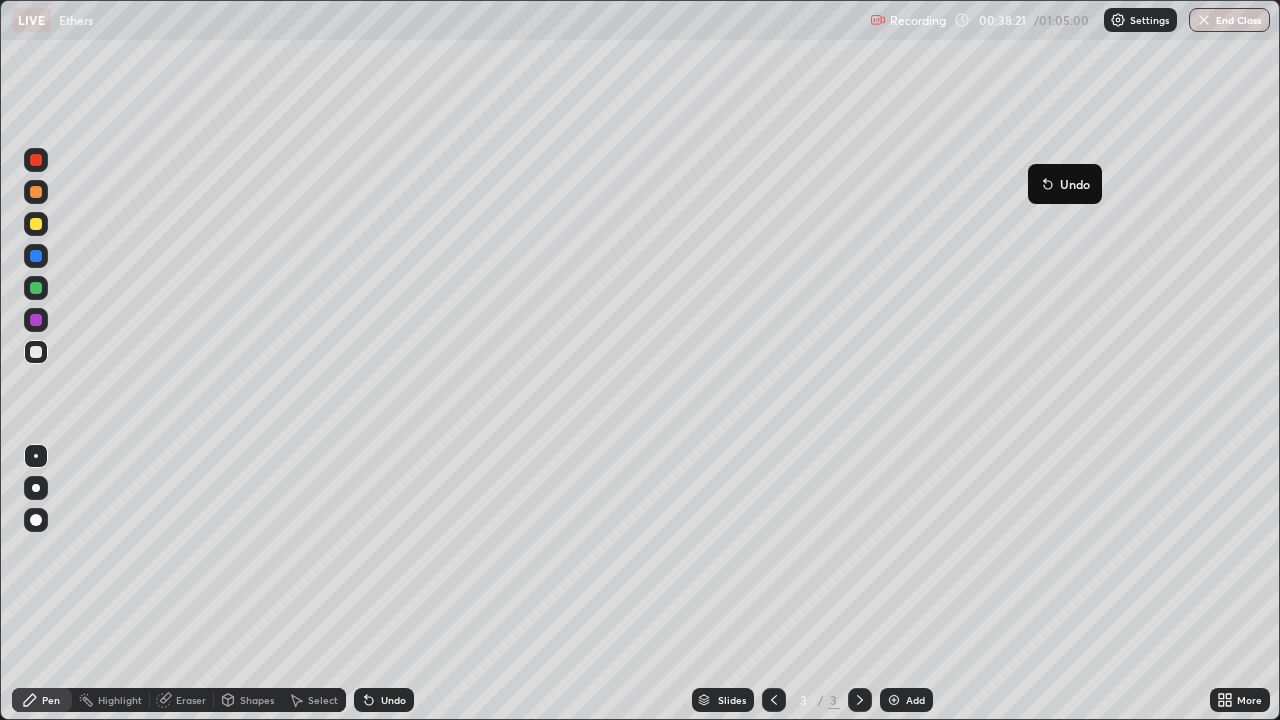 click 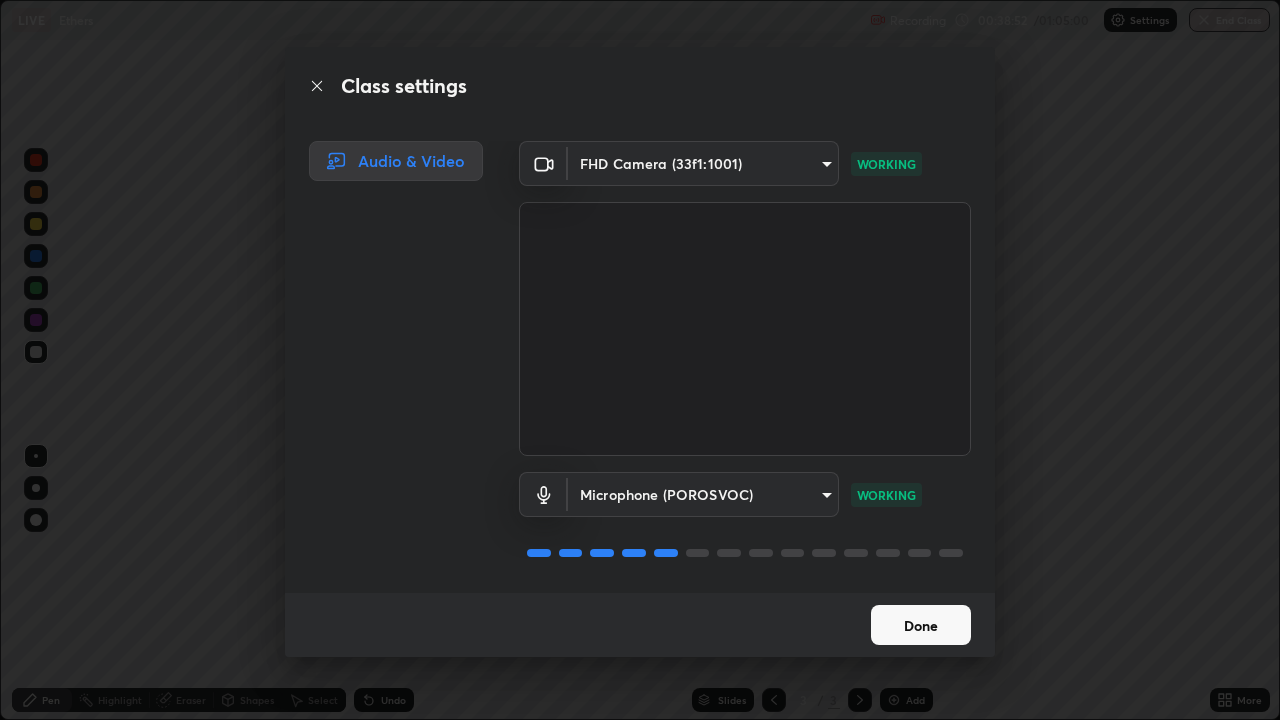 click on "Done" at bounding box center (921, 625) 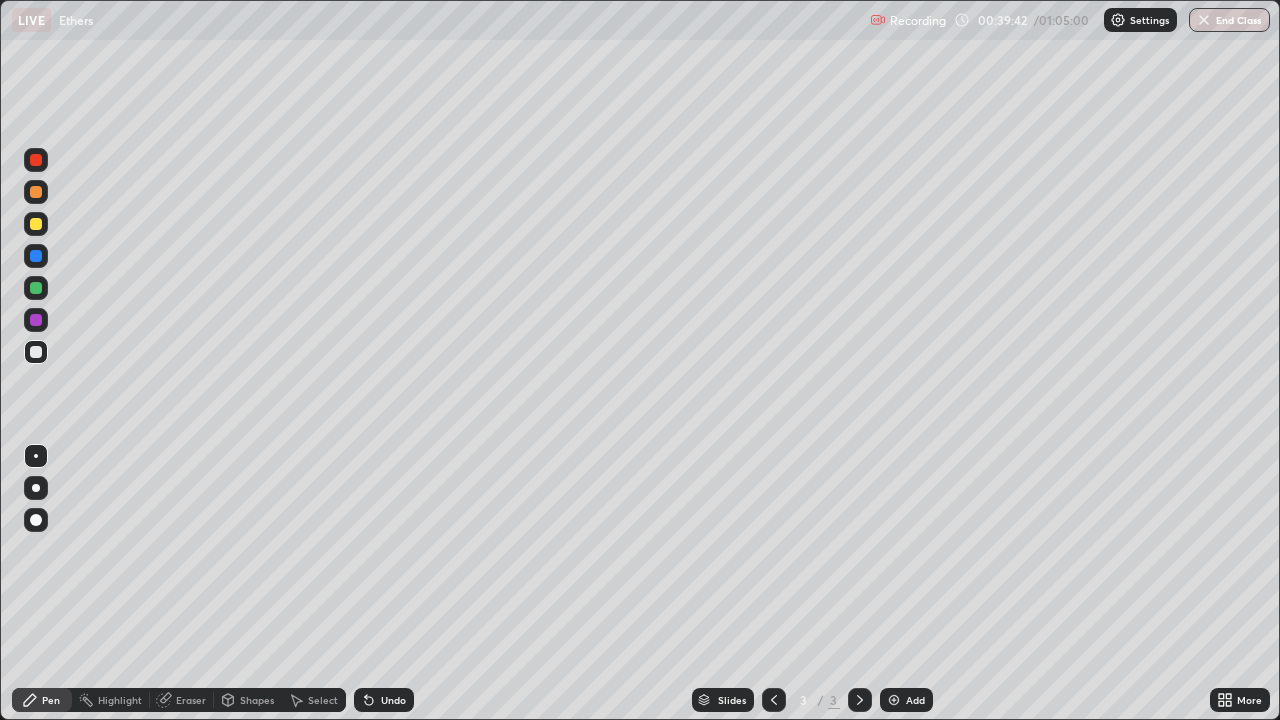 click on "Select" at bounding box center (314, 700) 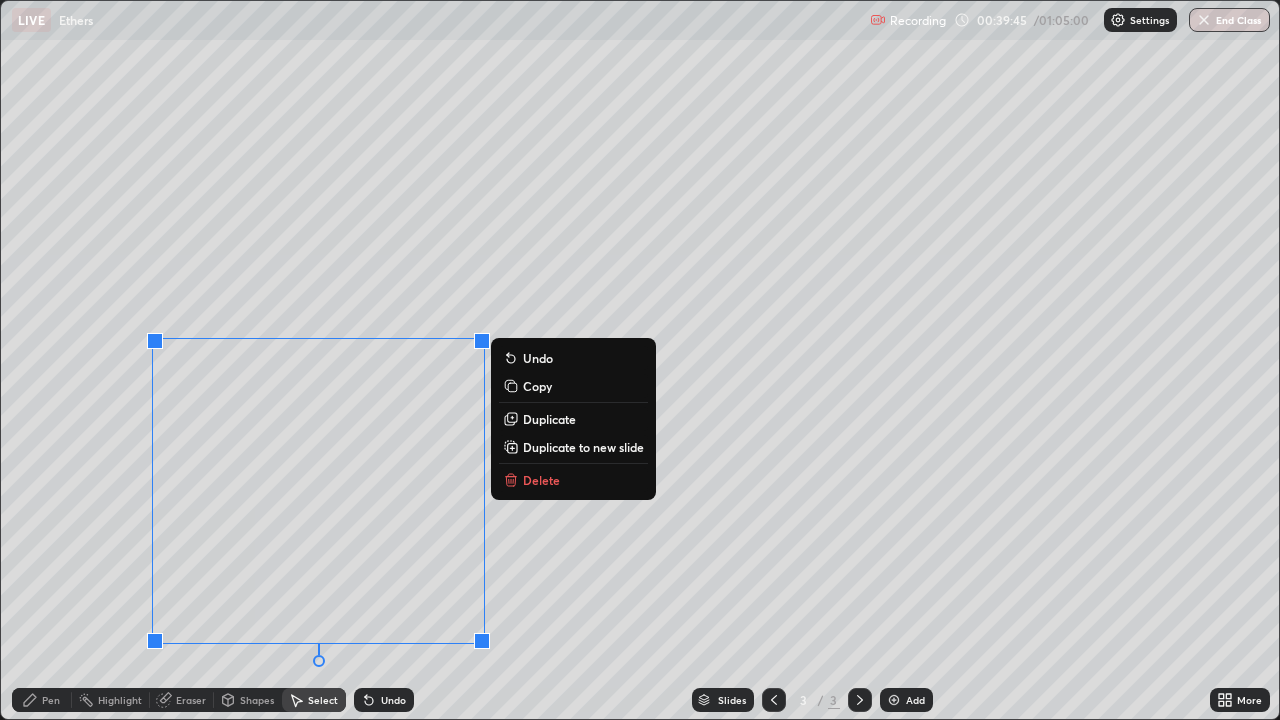 click on "Delete" at bounding box center [541, 480] 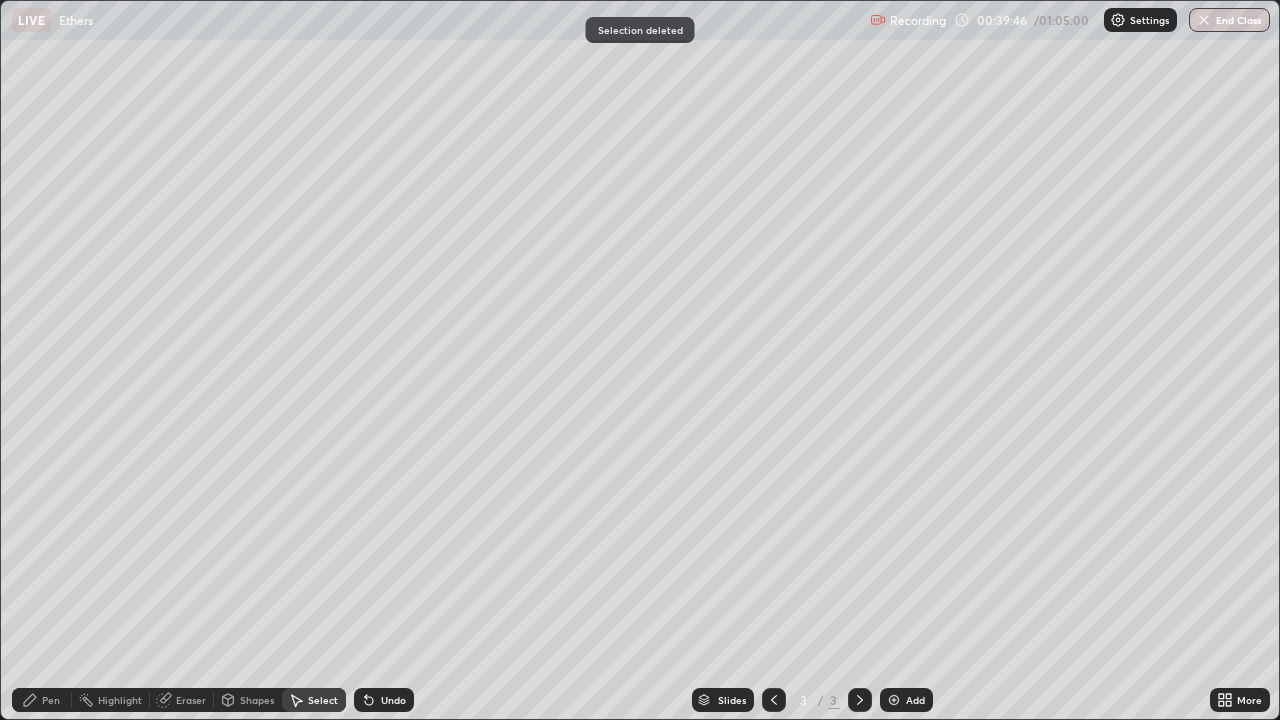 click on "0 ° Undo Copy Duplicate Duplicate to new slide Delete" at bounding box center (640, 360) 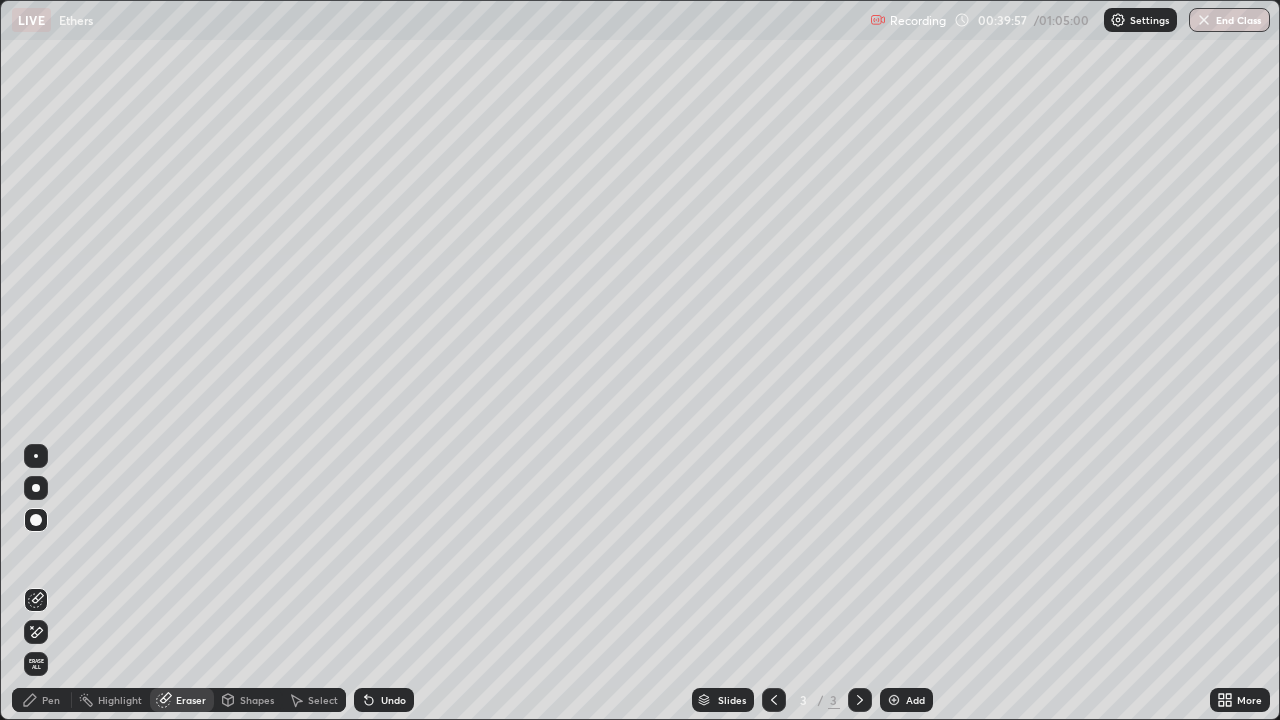 click on "Select" at bounding box center (323, 700) 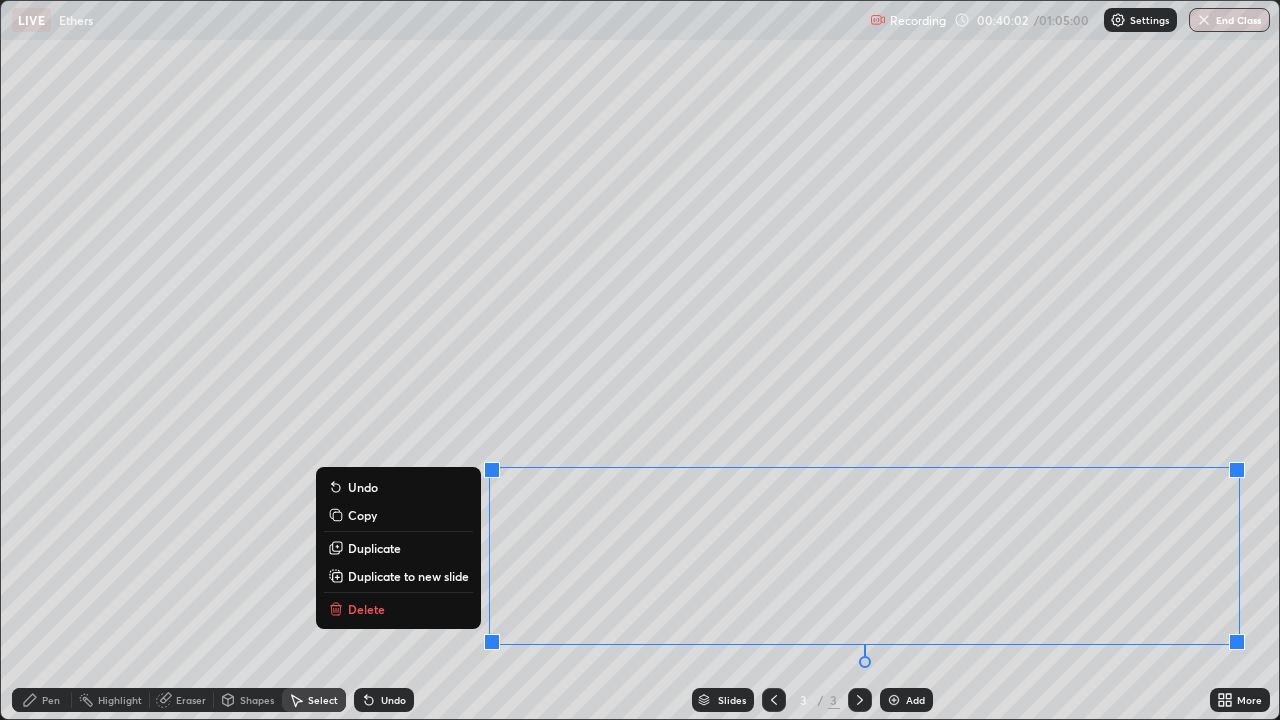 click on "Delete" at bounding box center [366, 609] 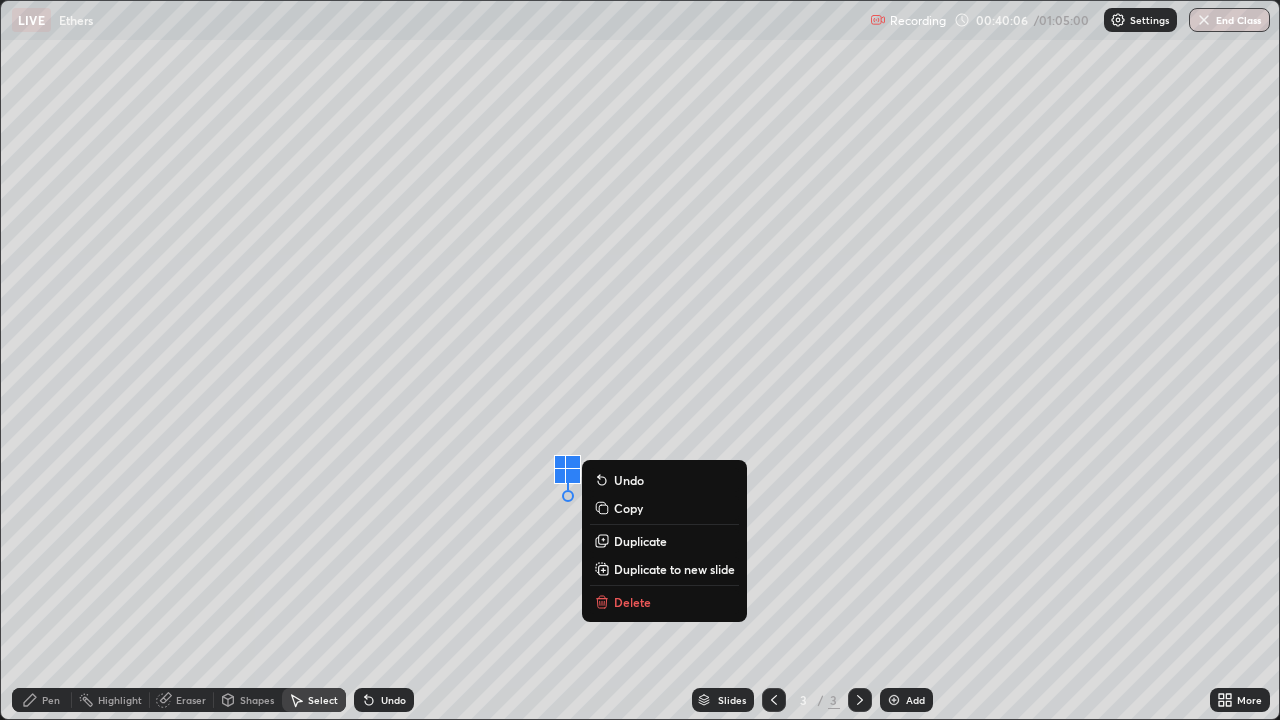 click on "Eraser" at bounding box center [191, 700] 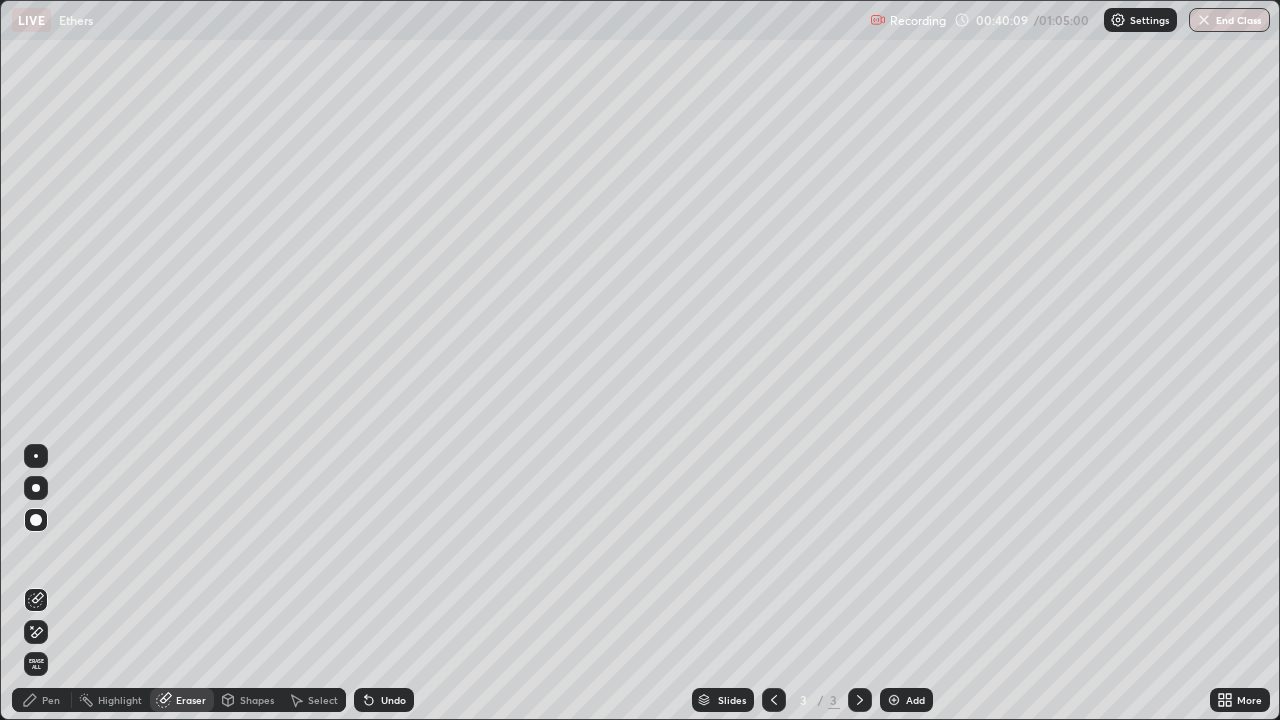 click on "Eraser" at bounding box center (191, 700) 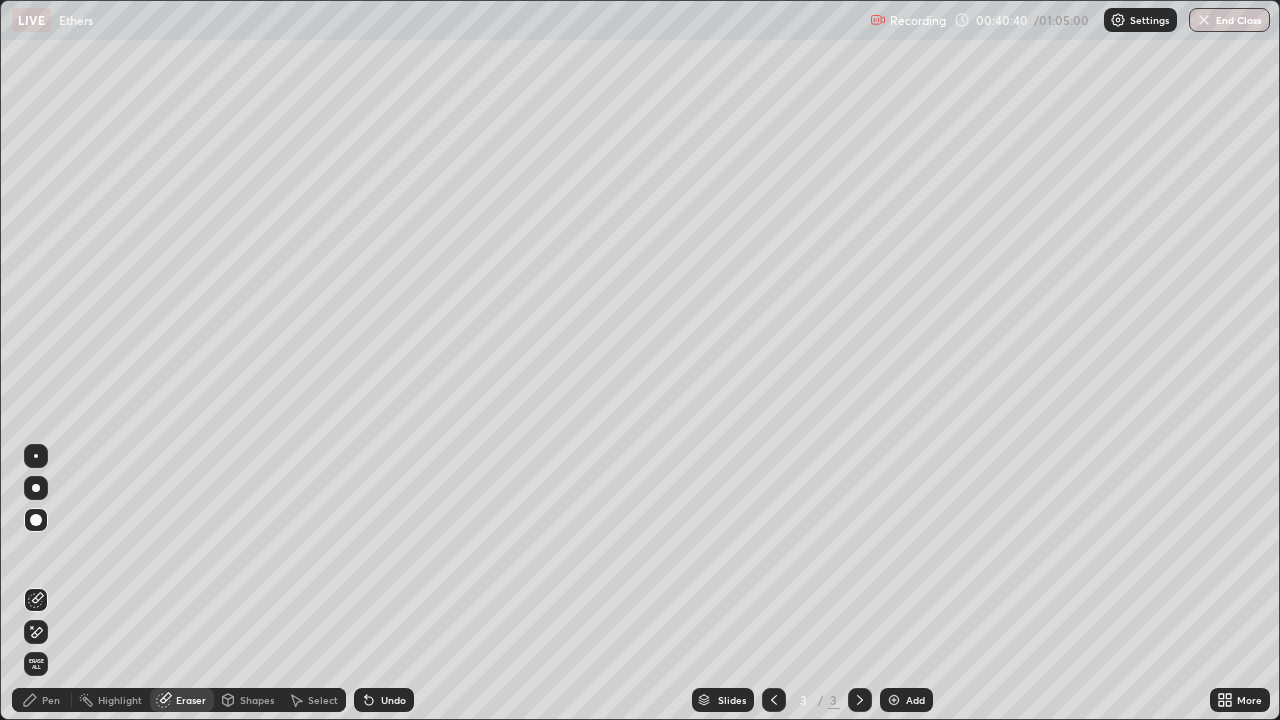click on "Pen" at bounding box center (51, 700) 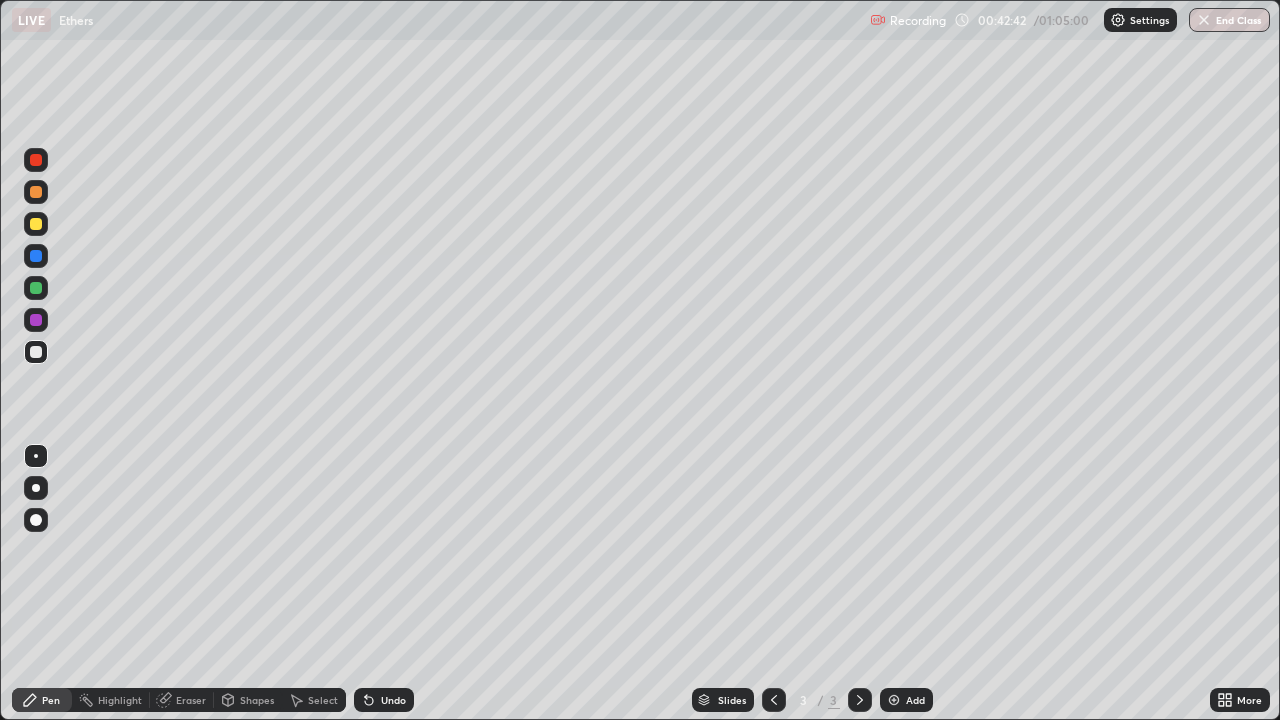 click on "Select" at bounding box center (323, 700) 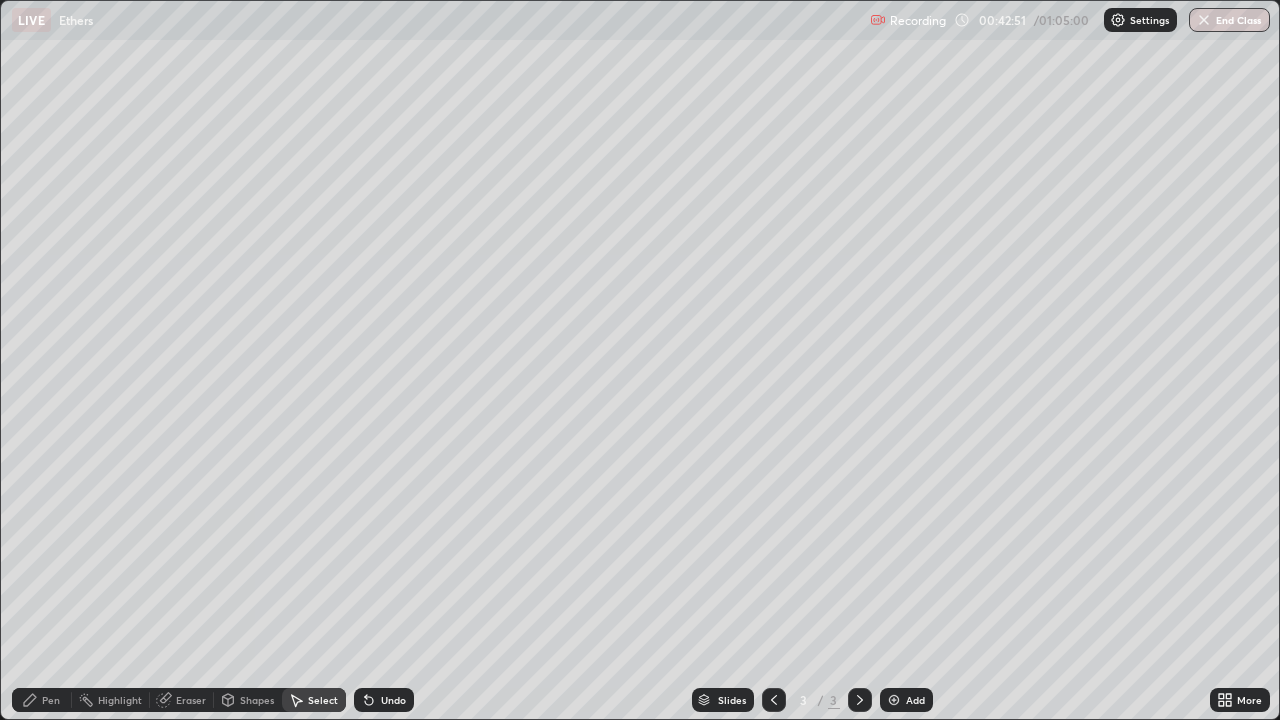 click on "0 ° Undo Copy Duplicate Duplicate to new slide Delete" at bounding box center (640, 360) 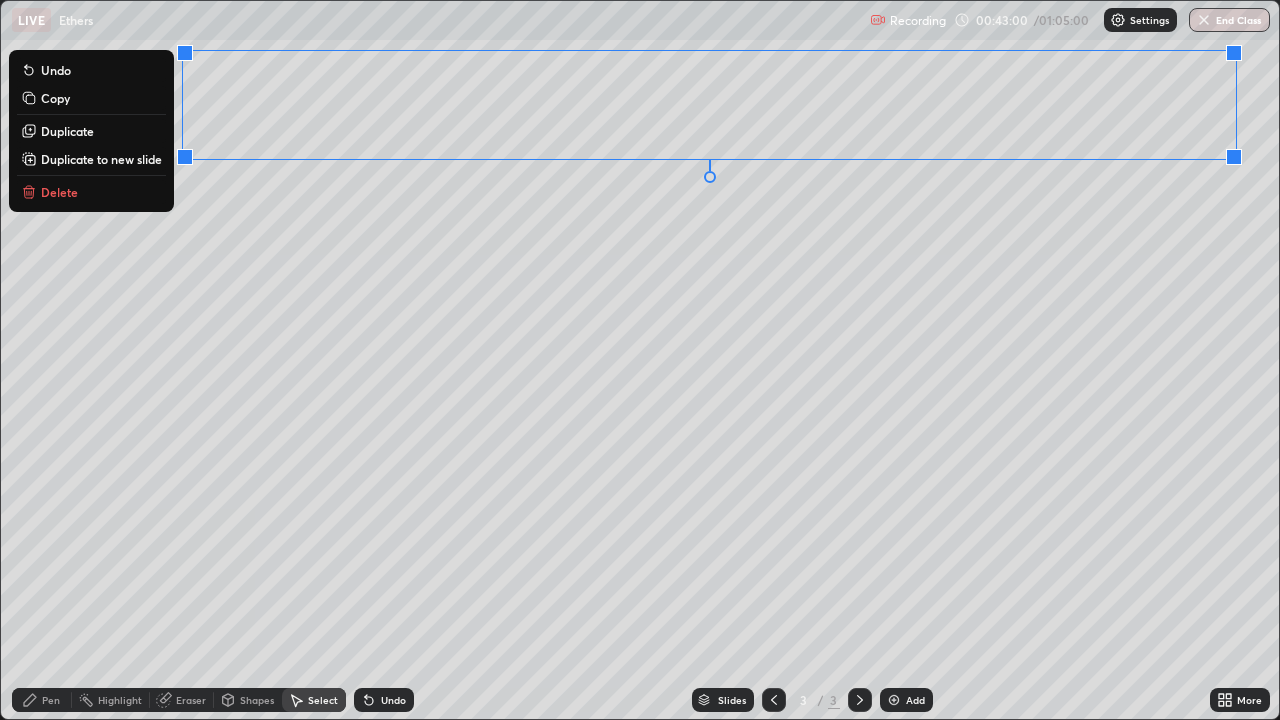 click on "Delete" at bounding box center [59, 192] 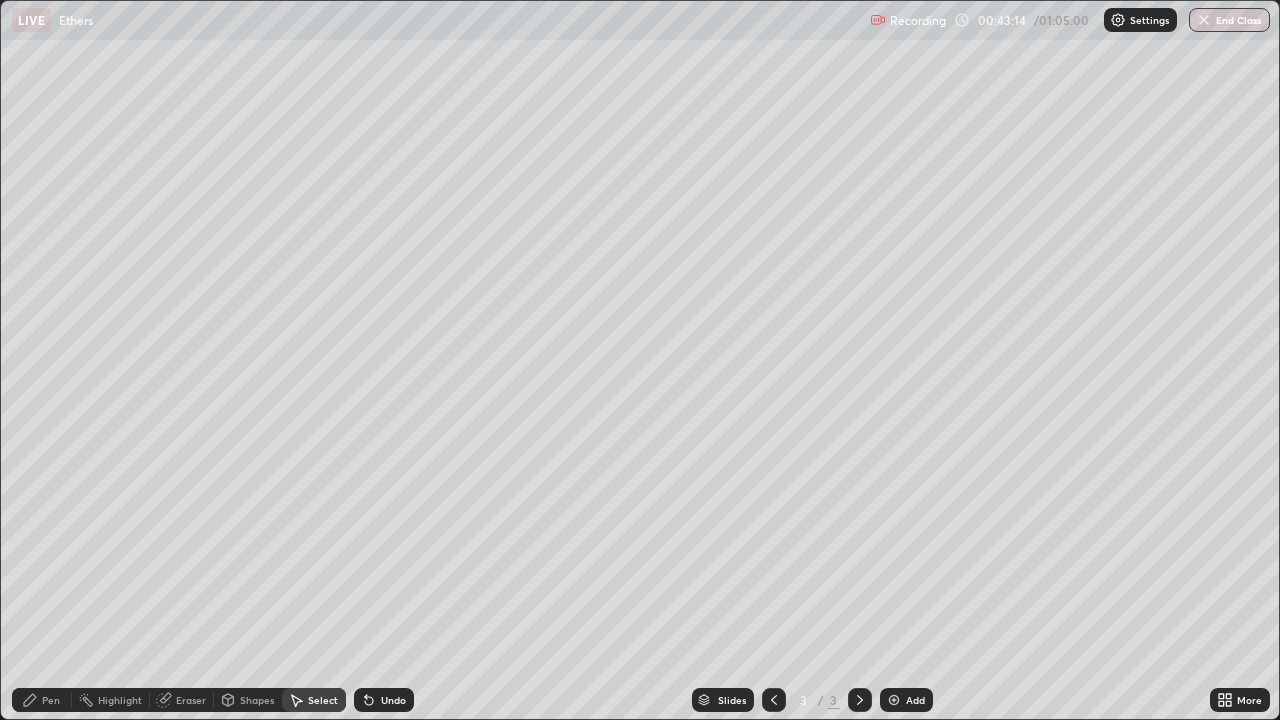click on "Pen" at bounding box center [51, 700] 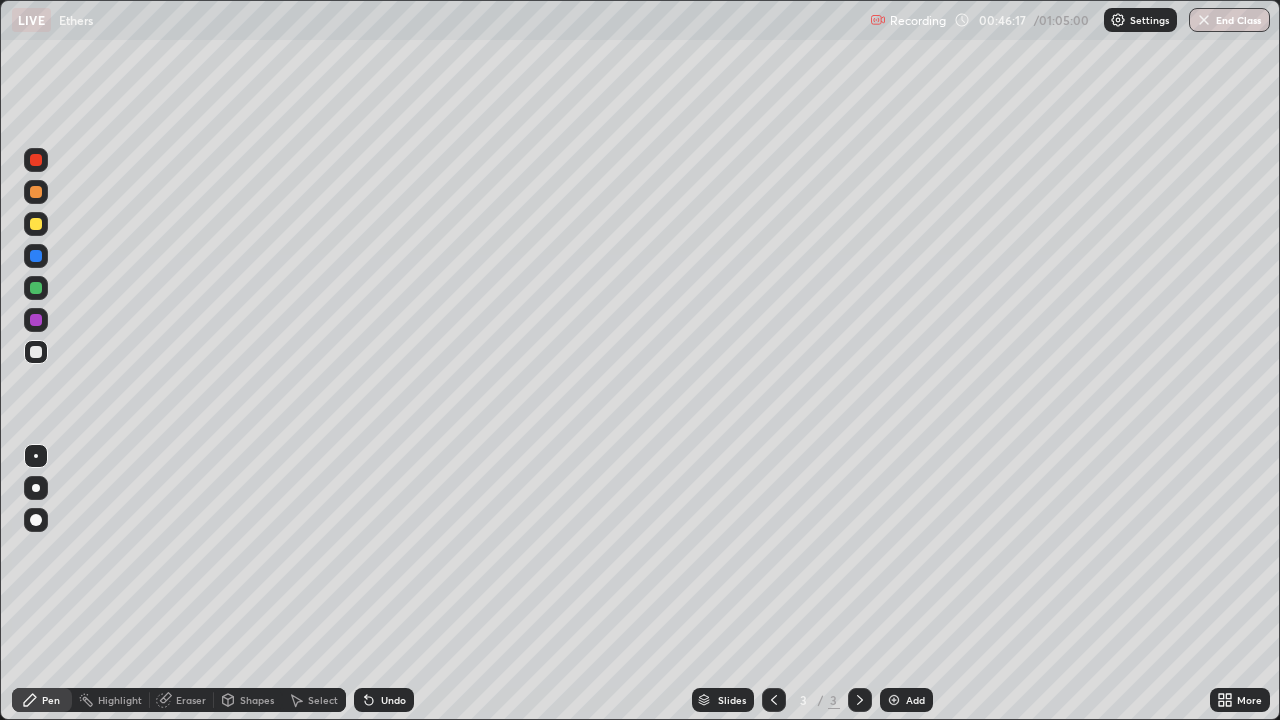 click on "Select" at bounding box center (323, 700) 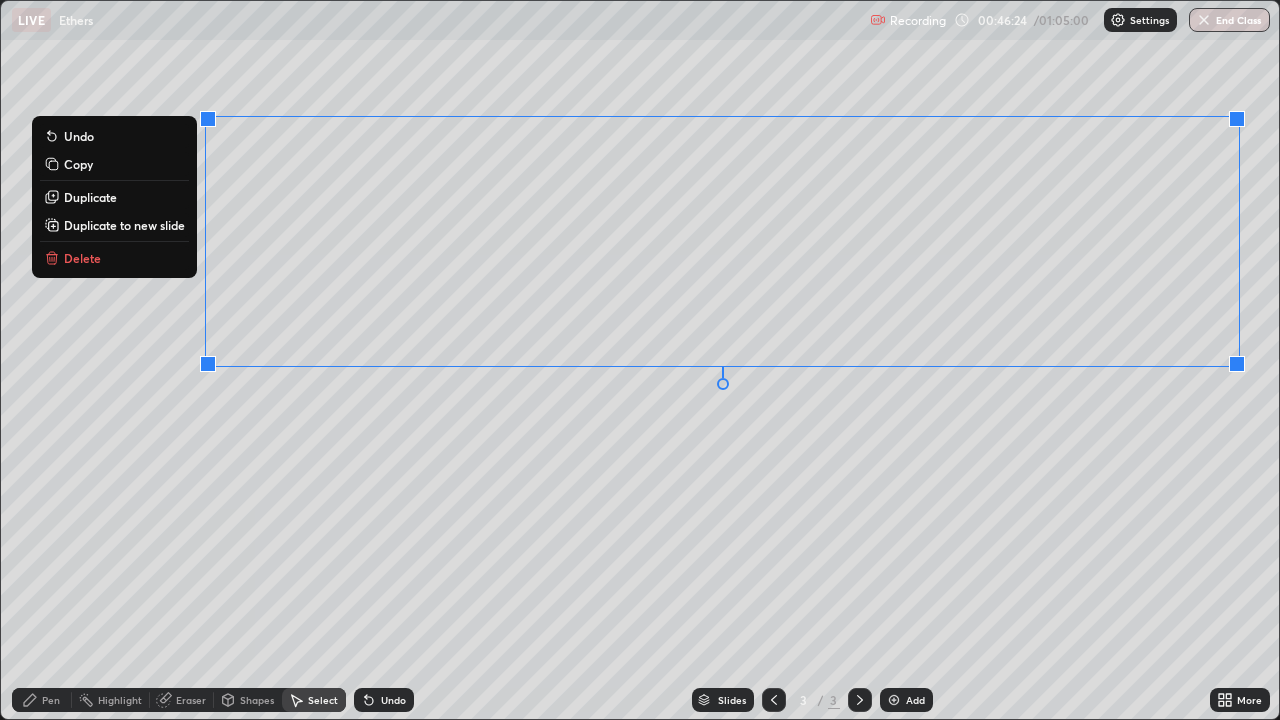 click on "Delete" at bounding box center (82, 258) 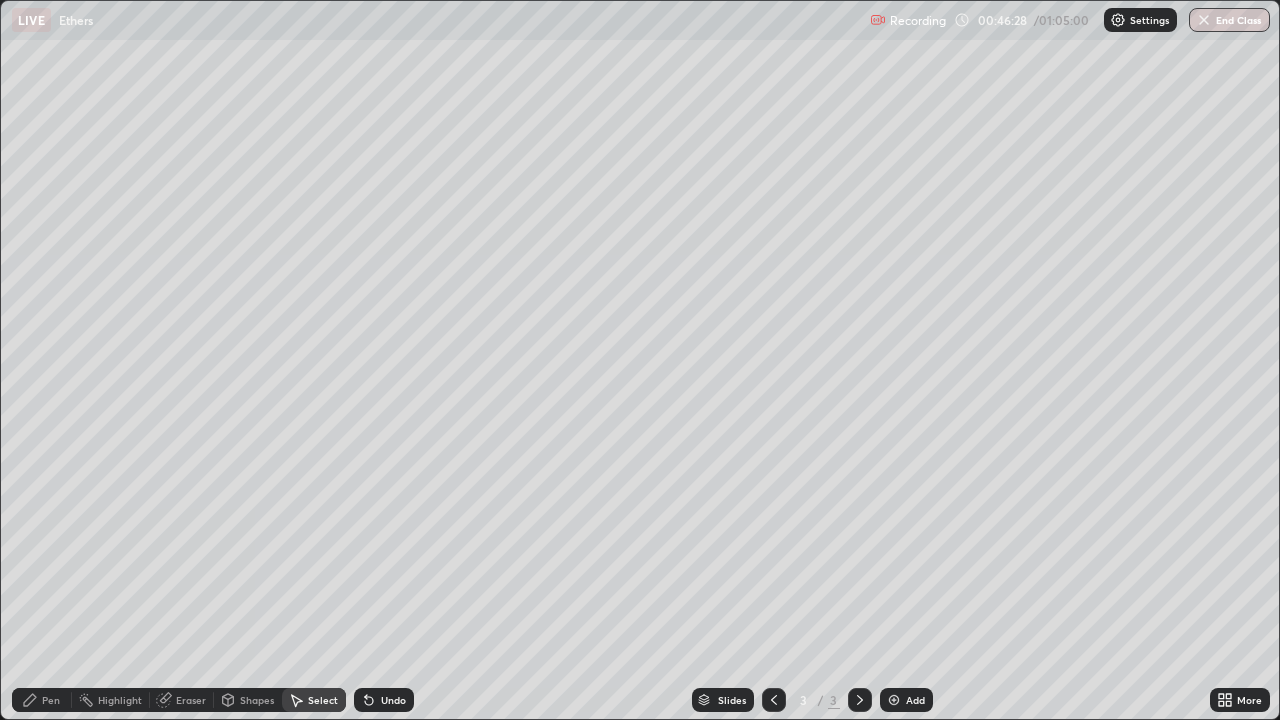 click on "Pen" at bounding box center (51, 700) 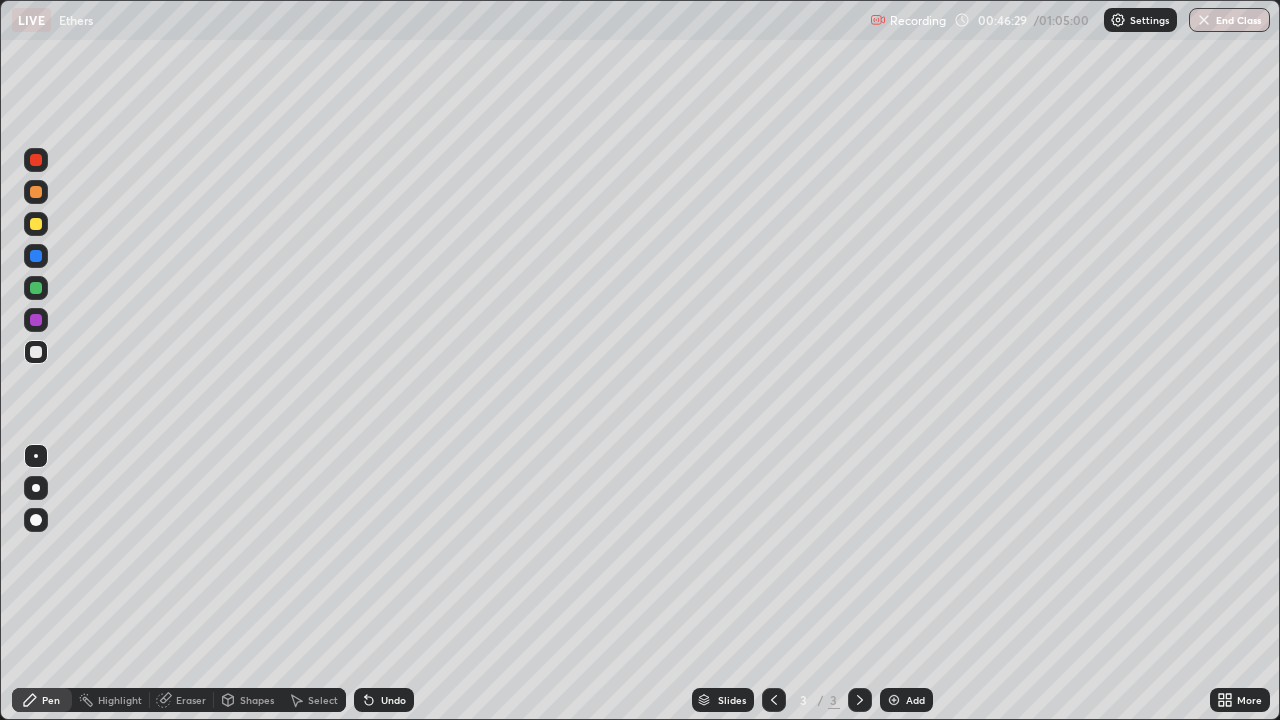click at bounding box center (36, 224) 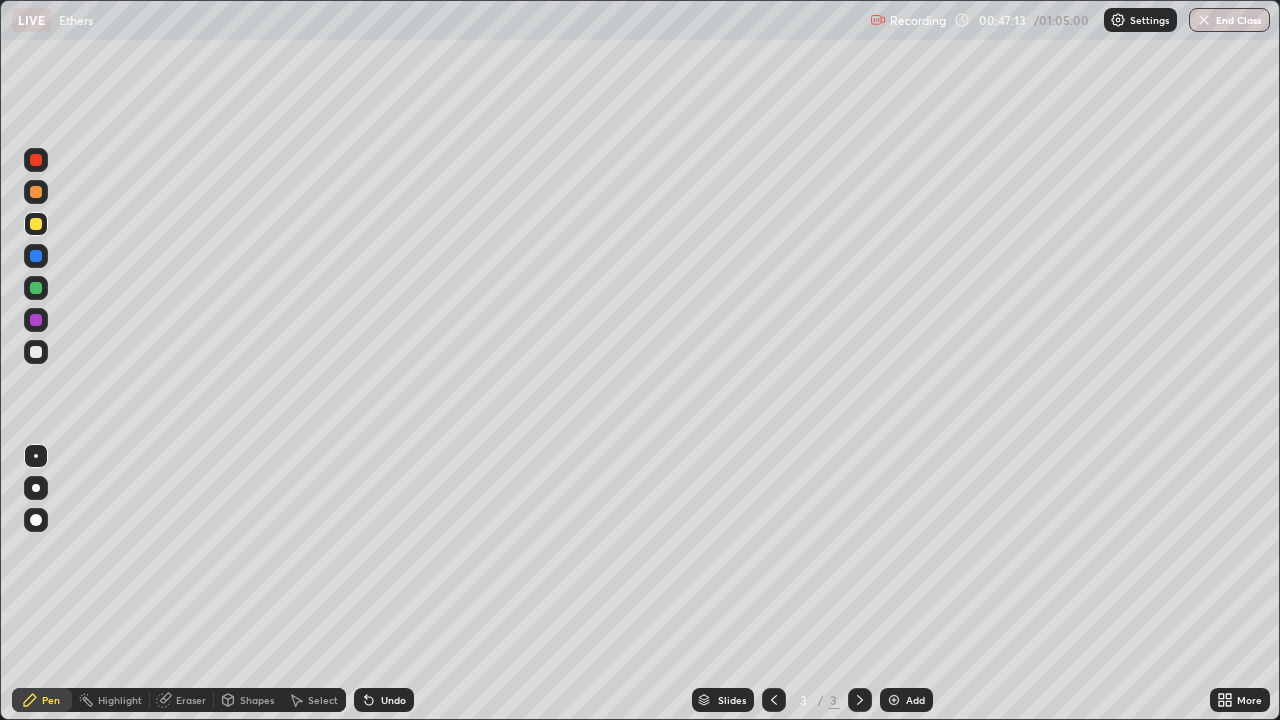 click on "Eraser" at bounding box center [191, 700] 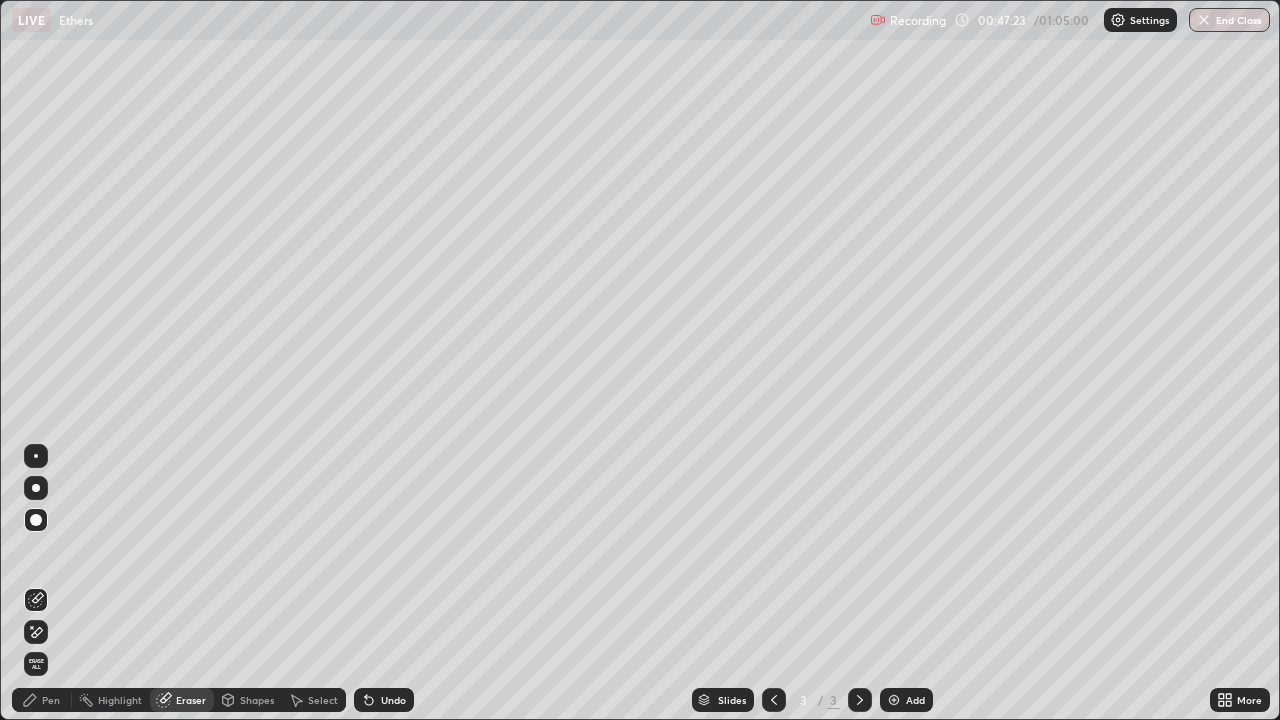 click on "Pen" at bounding box center [51, 700] 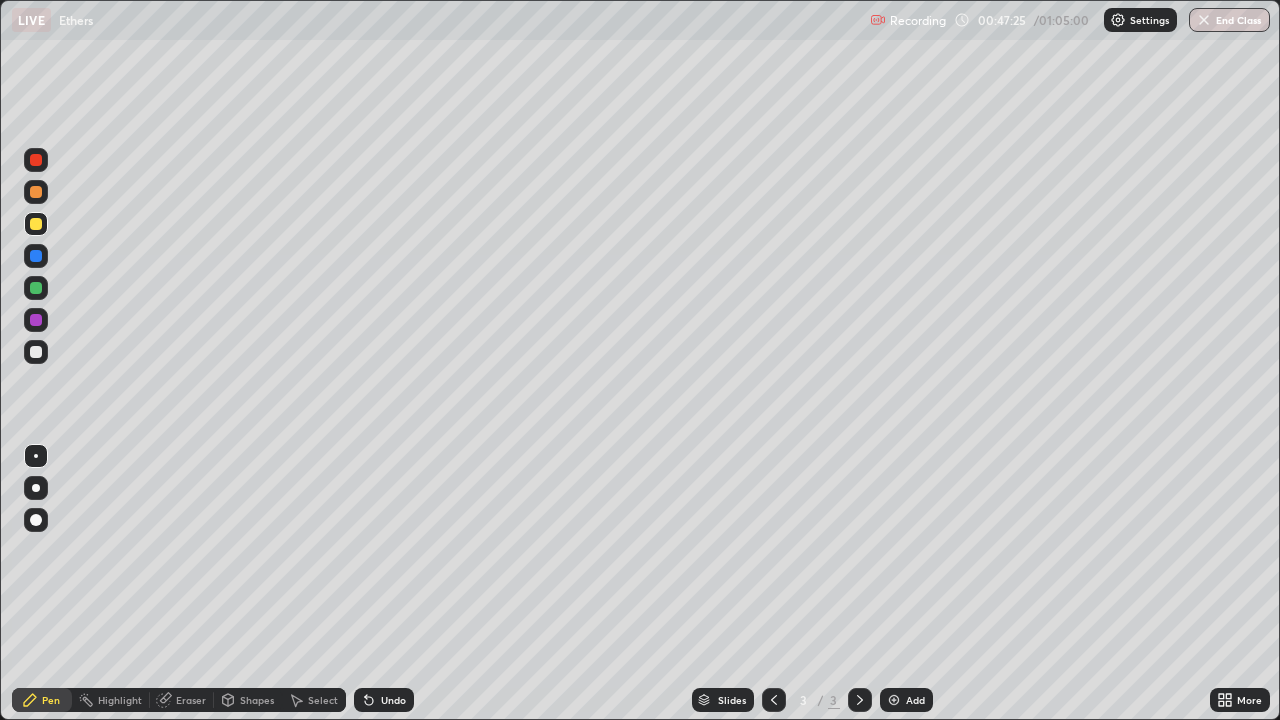 click at bounding box center (36, 352) 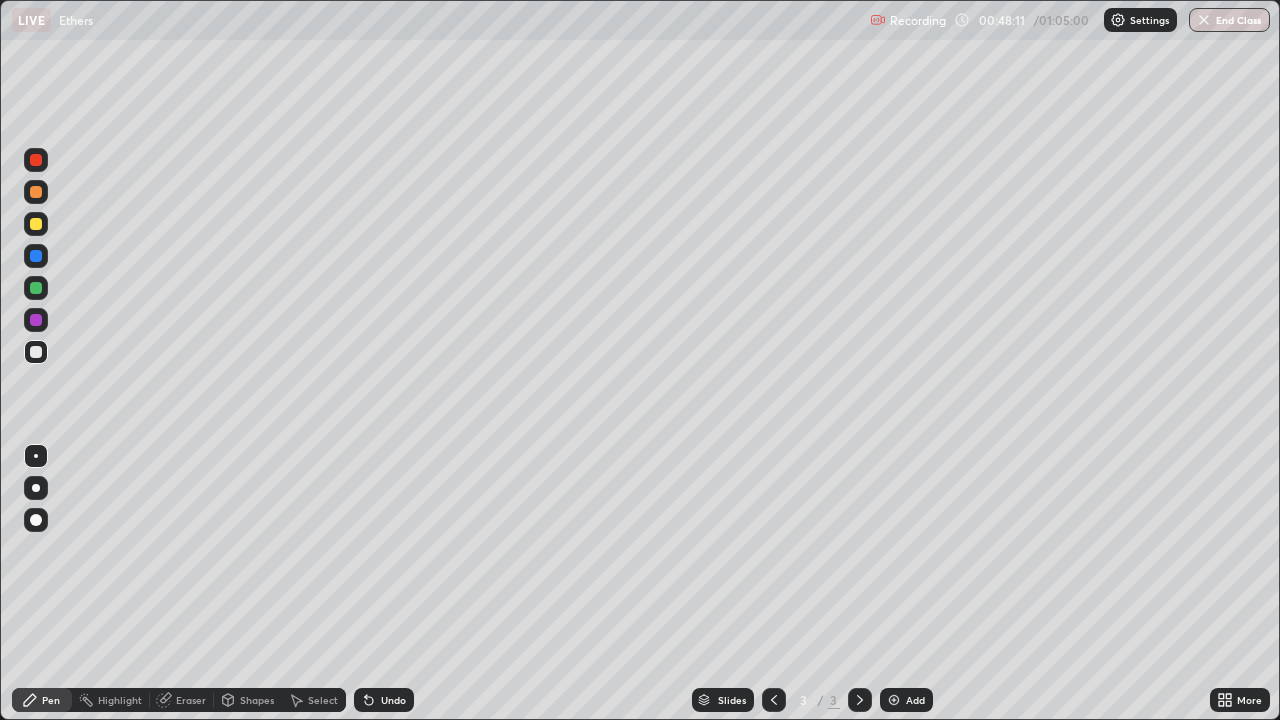 click on "Eraser" at bounding box center (191, 700) 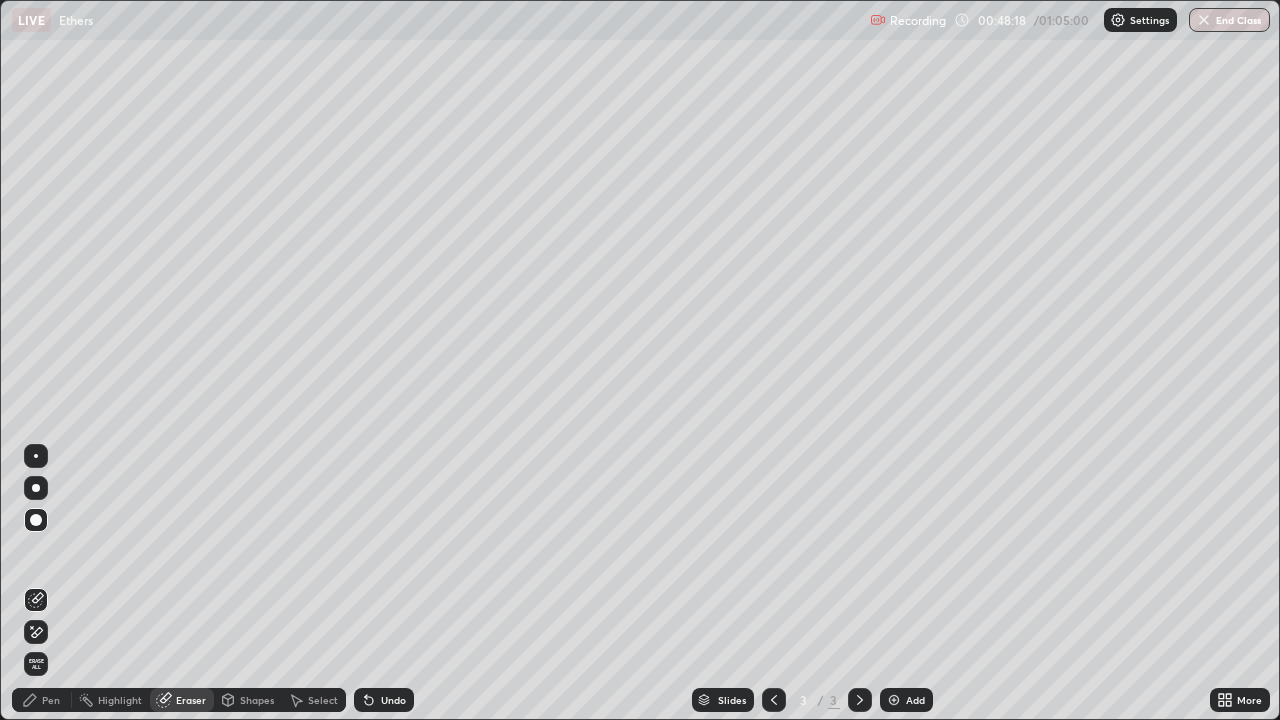 click on "Pen" at bounding box center [51, 700] 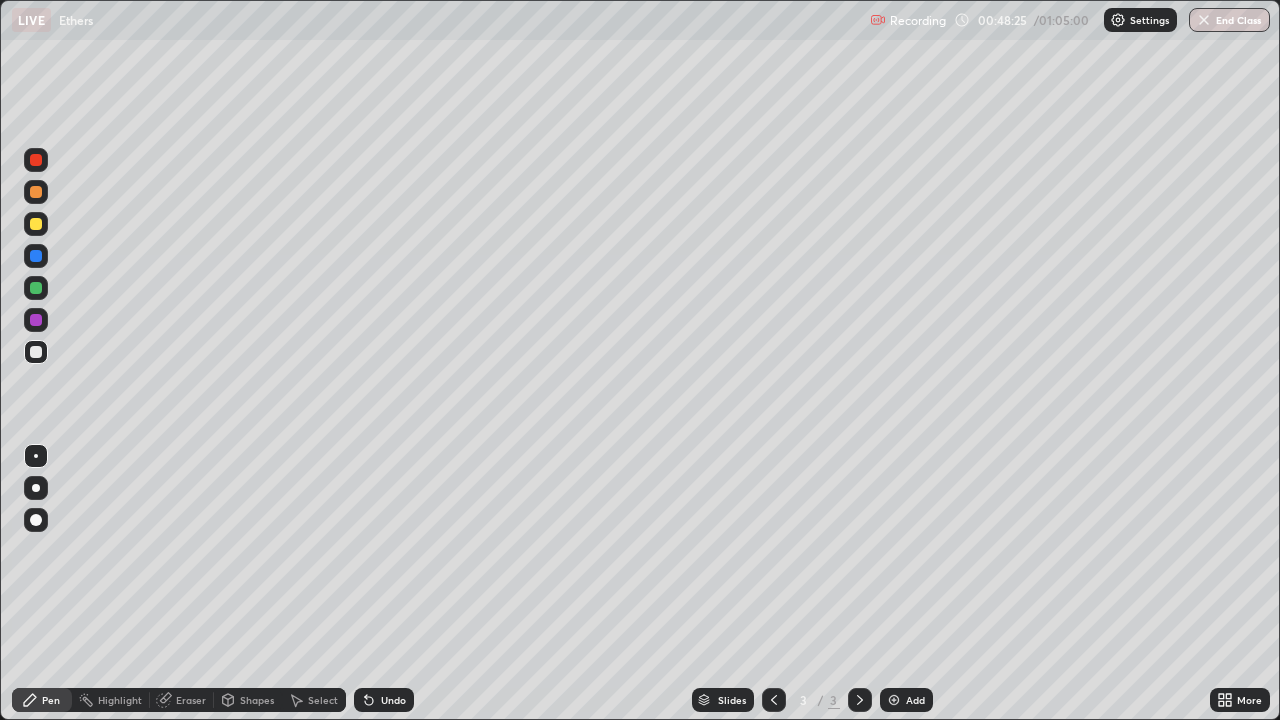 click 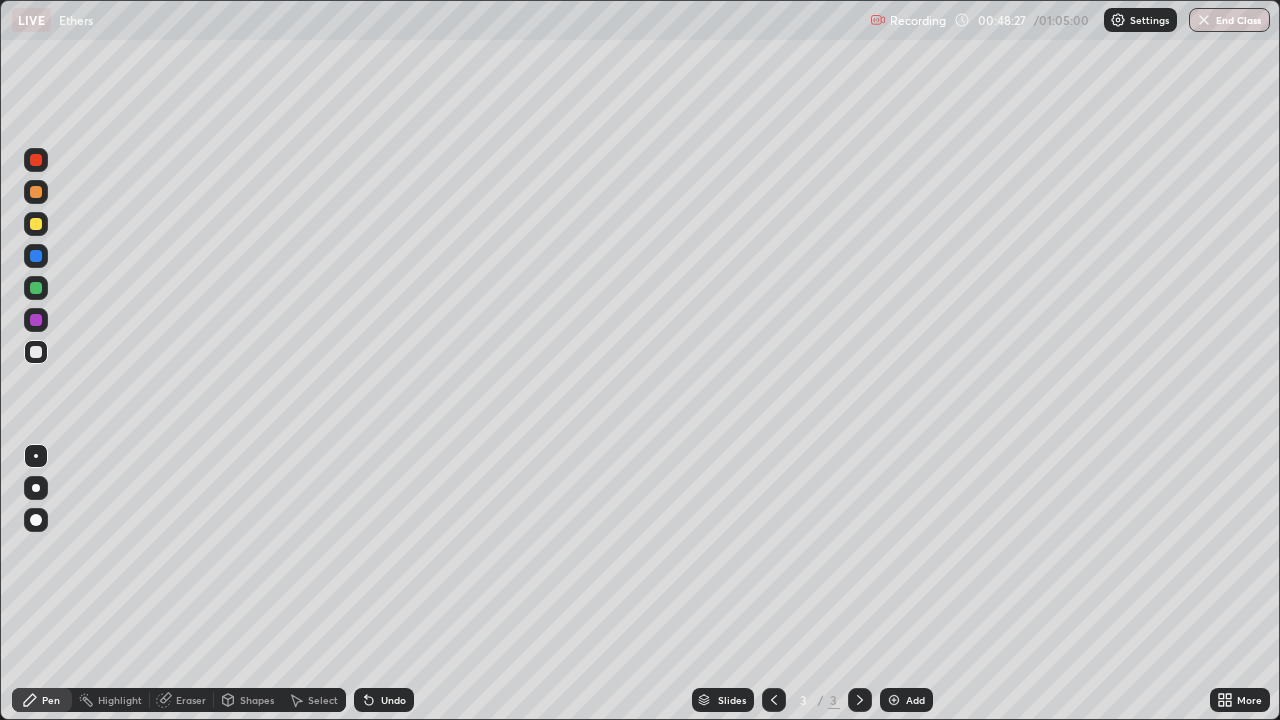 click 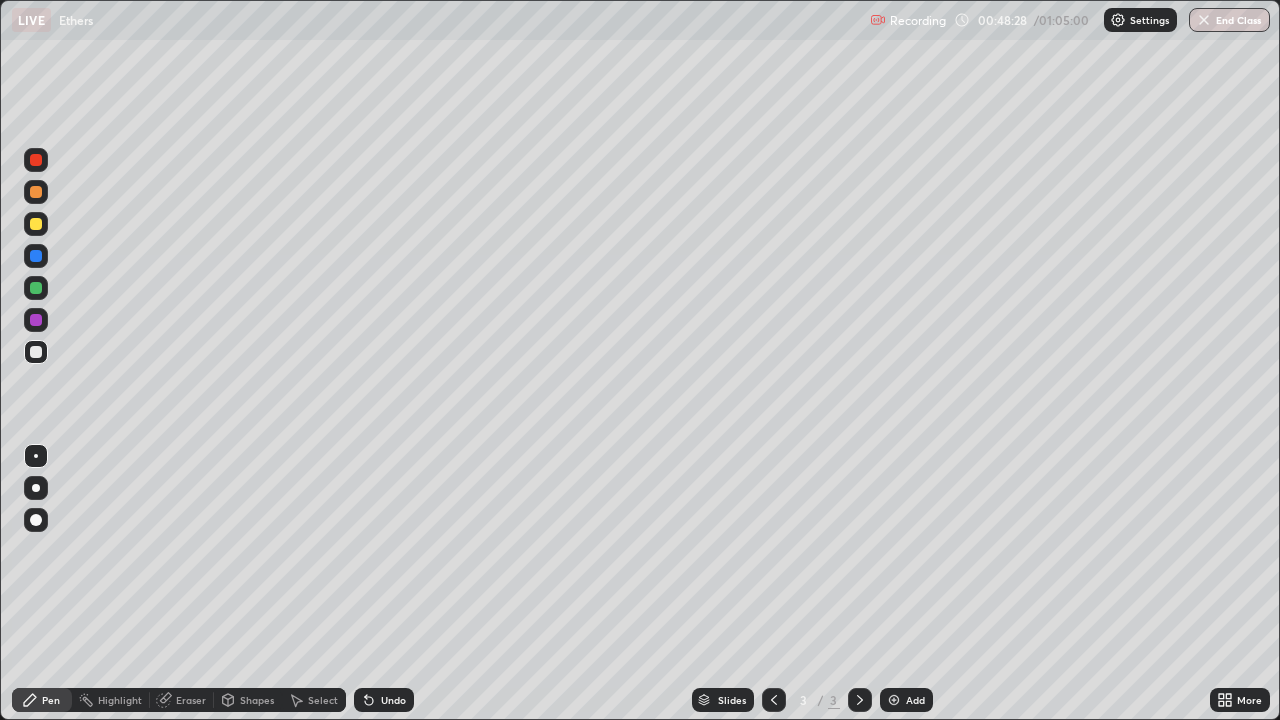 click 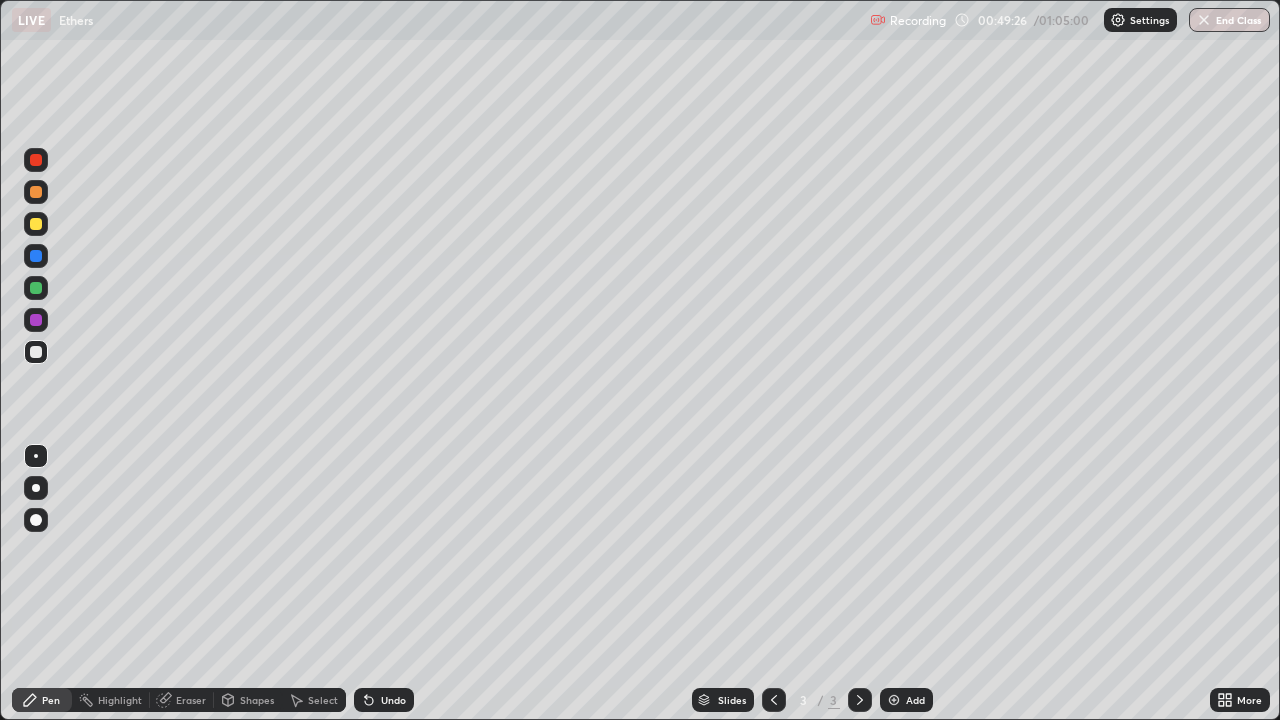 click on "Select" at bounding box center [323, 700] 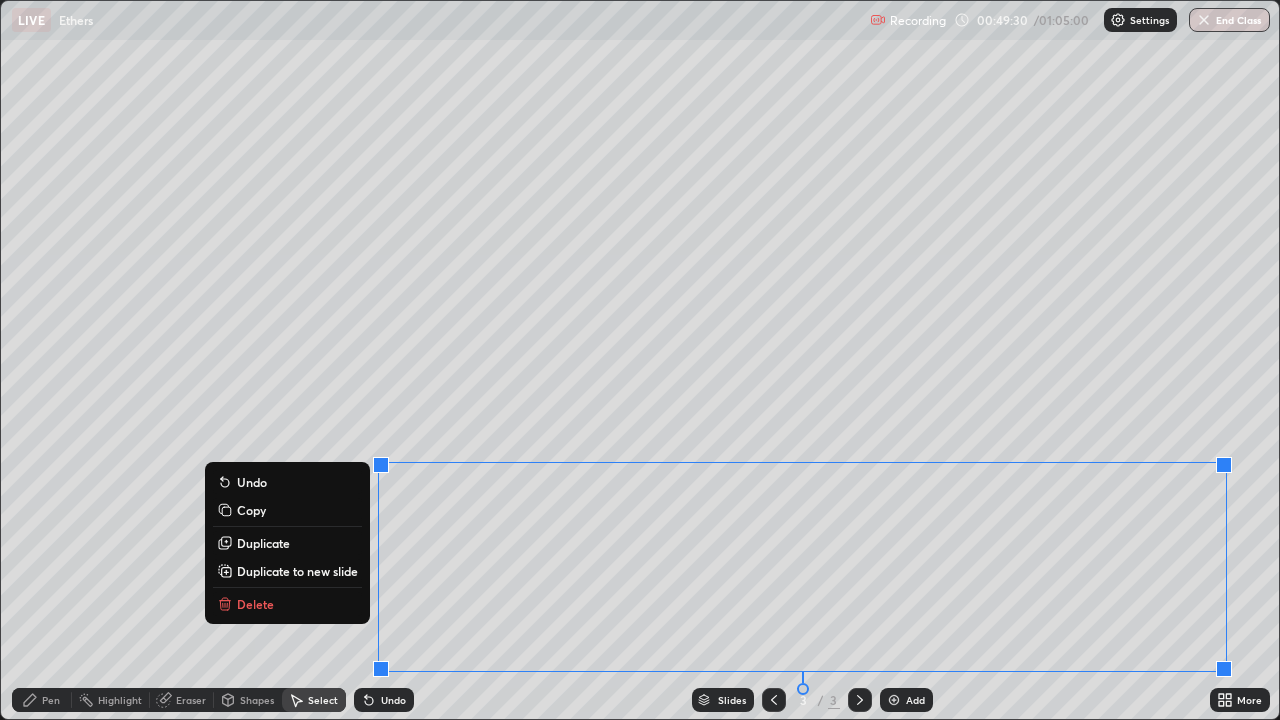 click on "Delete" at bounding box center [287, 604] 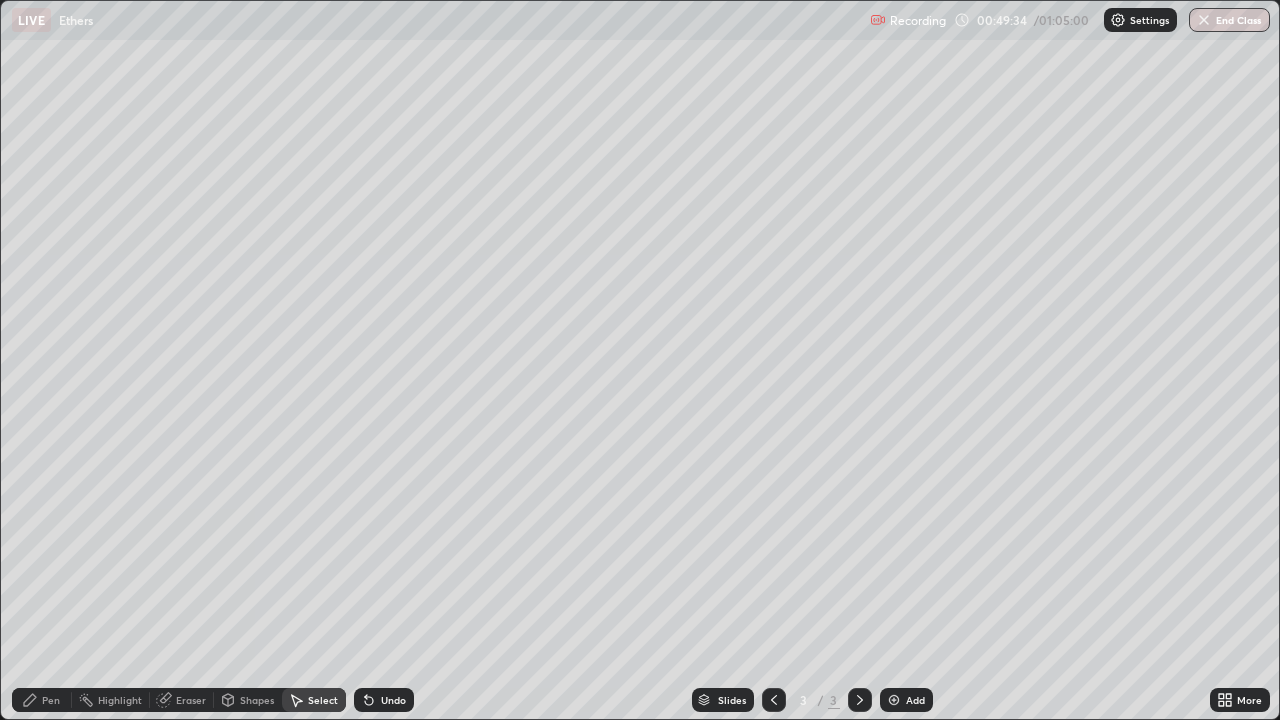 click on "Eraser" at bounding box center [191, 700] 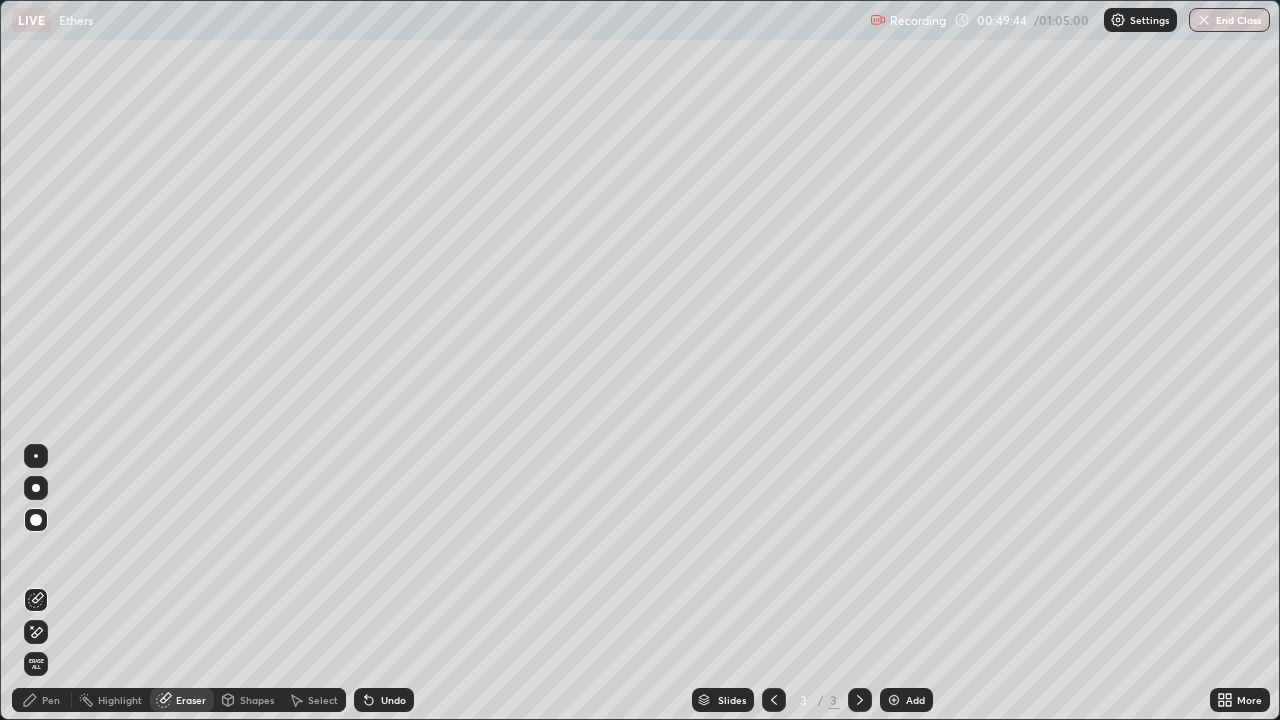 click on "Pen" at bounding box center (51, 700) 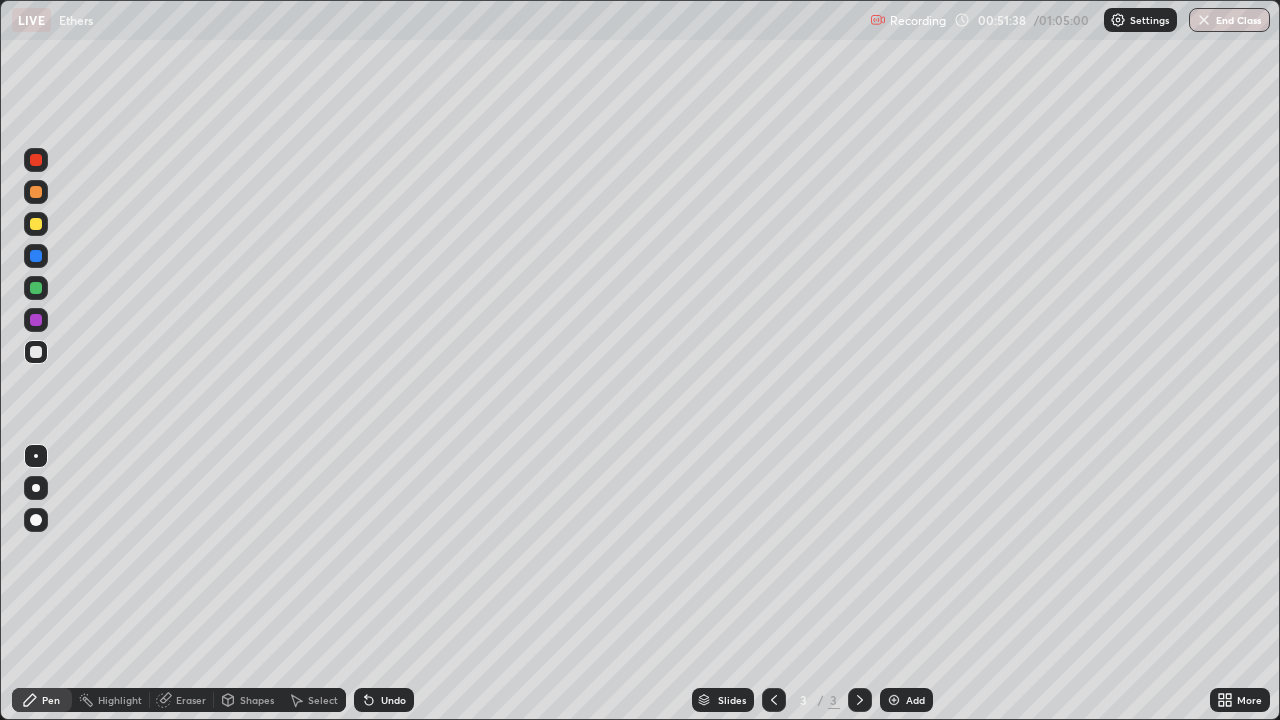 click on "Eraser" at bounding box center [191, 700] 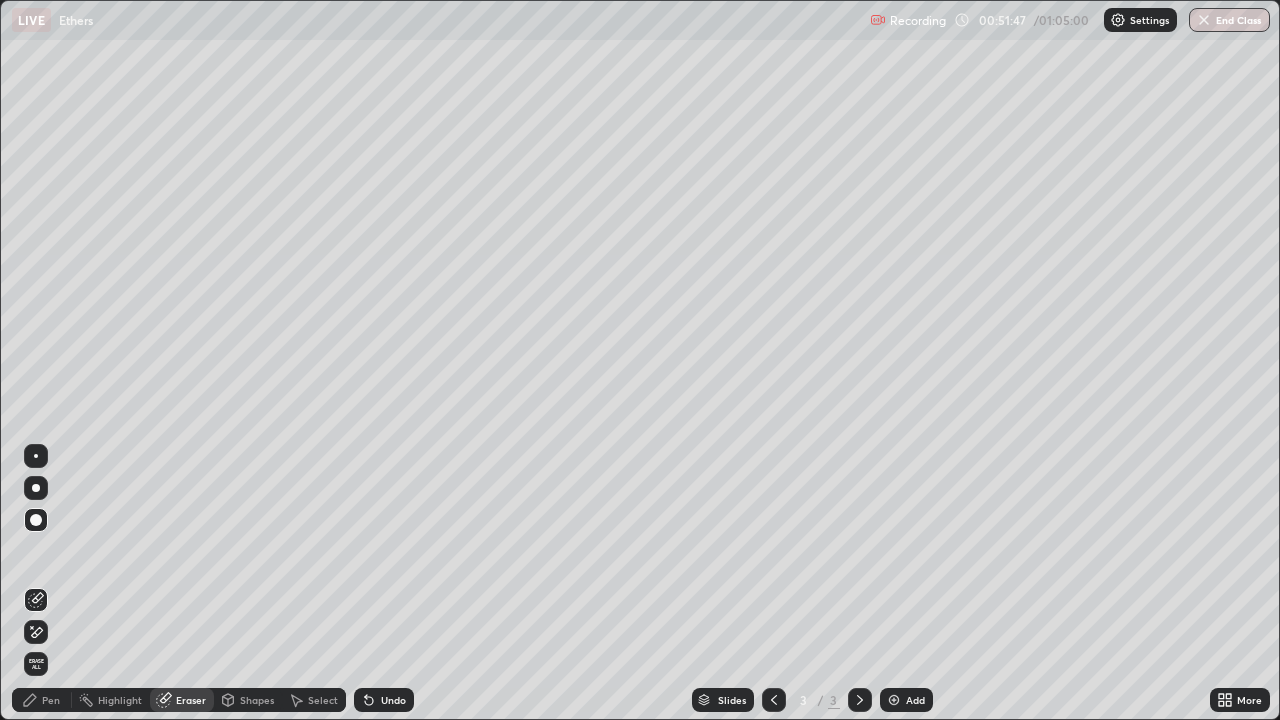 click on "Pen" at bounding box center [51, 700] 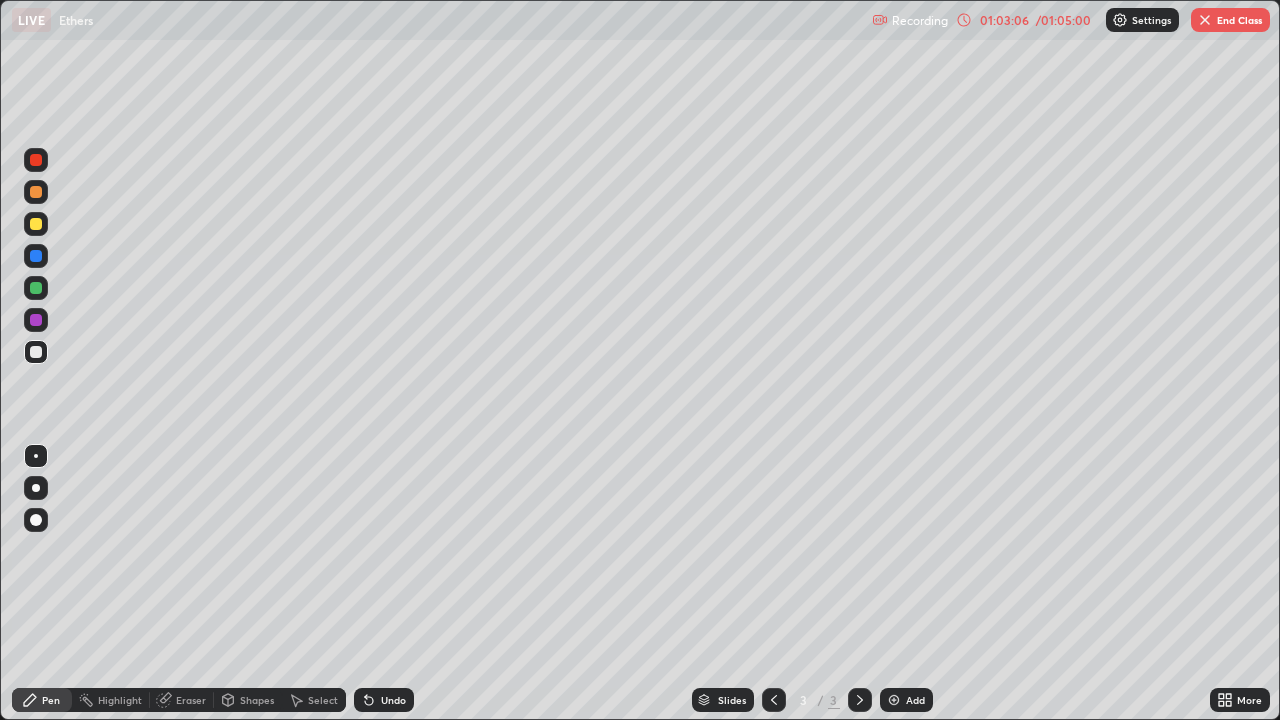 click on "End Class" at bounding box center (1230, 20) 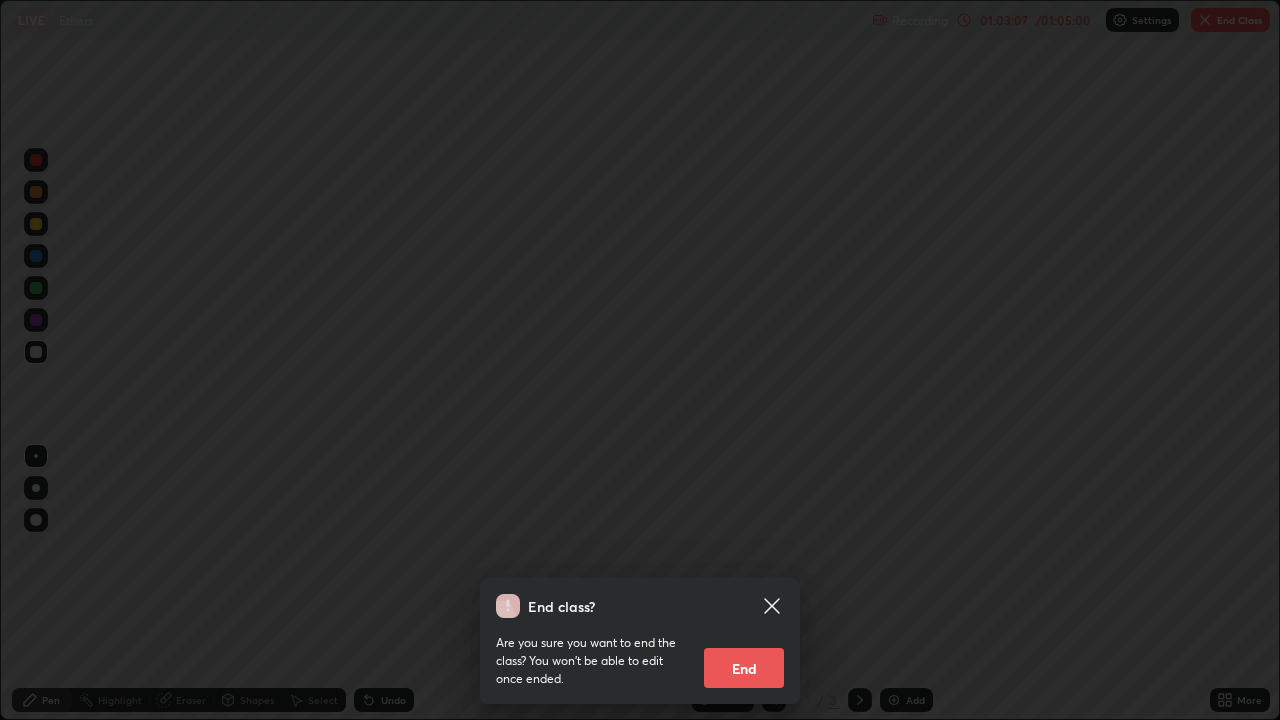click on "End" at bounding box center [744, 668] 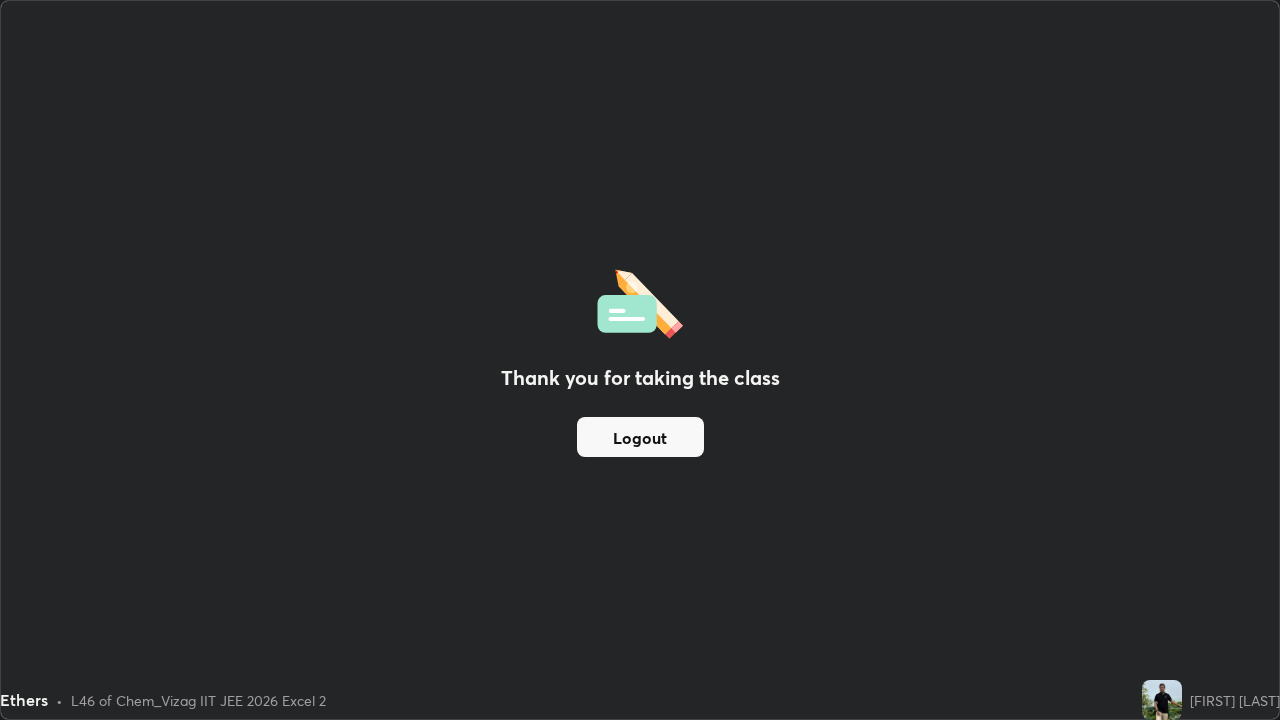 click on "Logout" at bounding box center [640, 437] 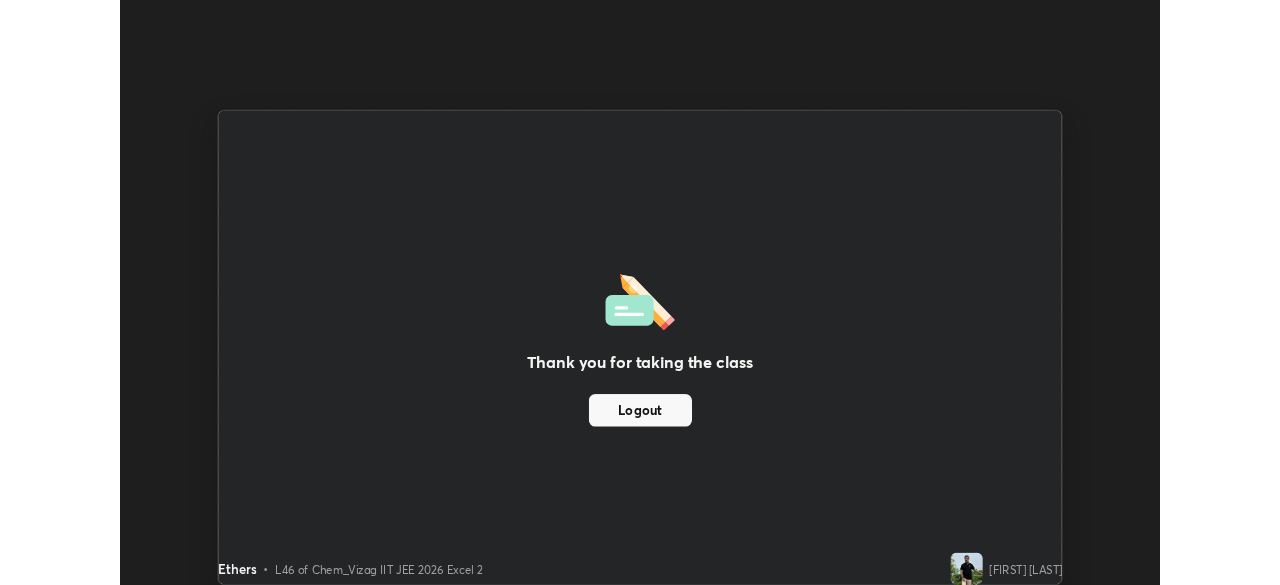 scroll, scrollTop: 585, scrollLeft: 1280, axis: both 